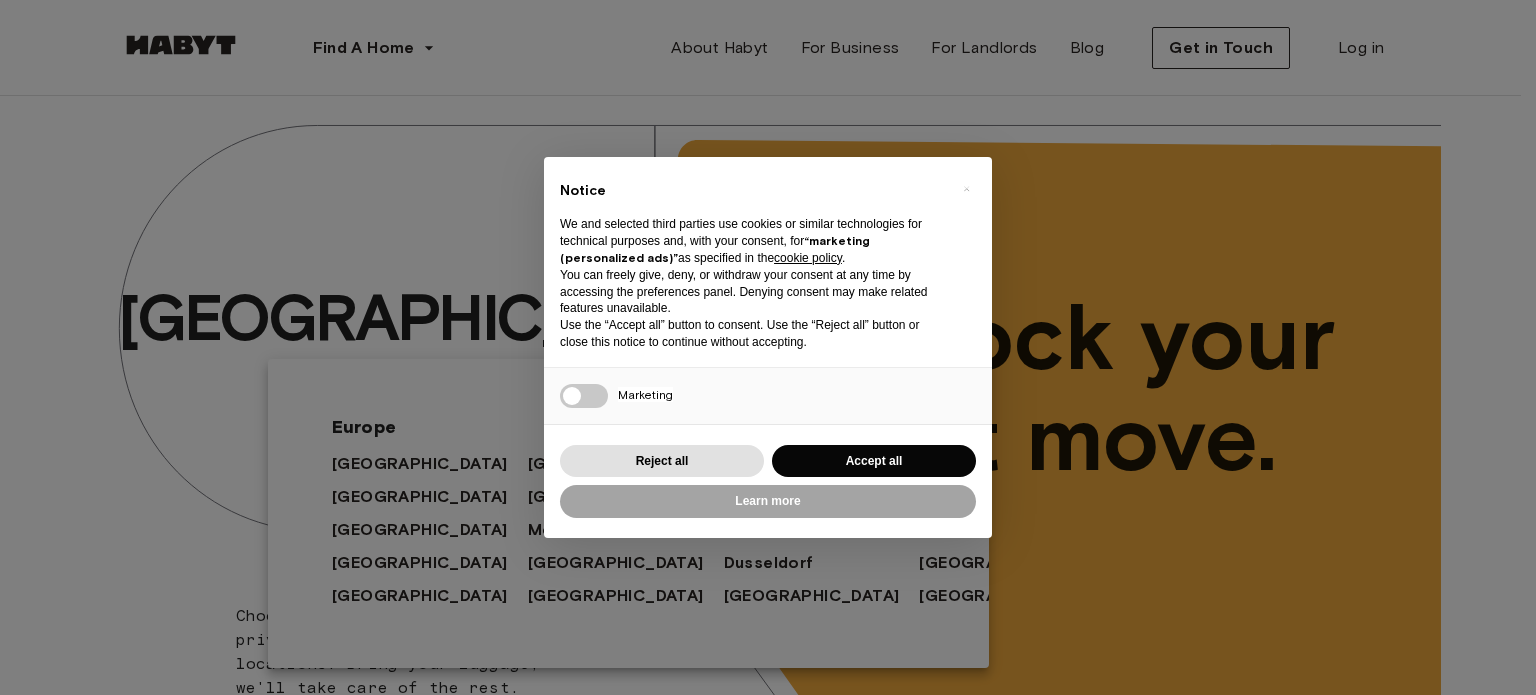 scroll, scrollTop: 0, scrollLeft: 0, axis: both 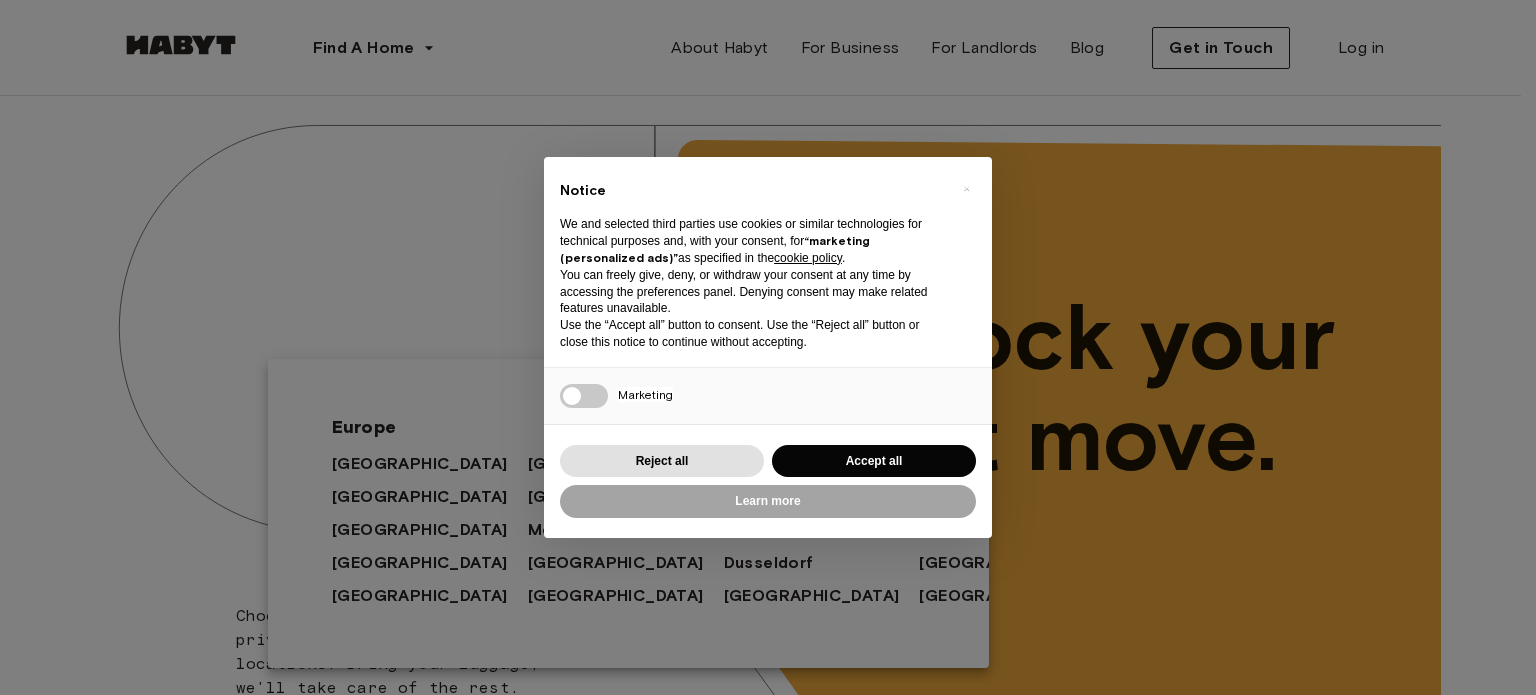 click on "Accept all" at bounding box center (874, 461) 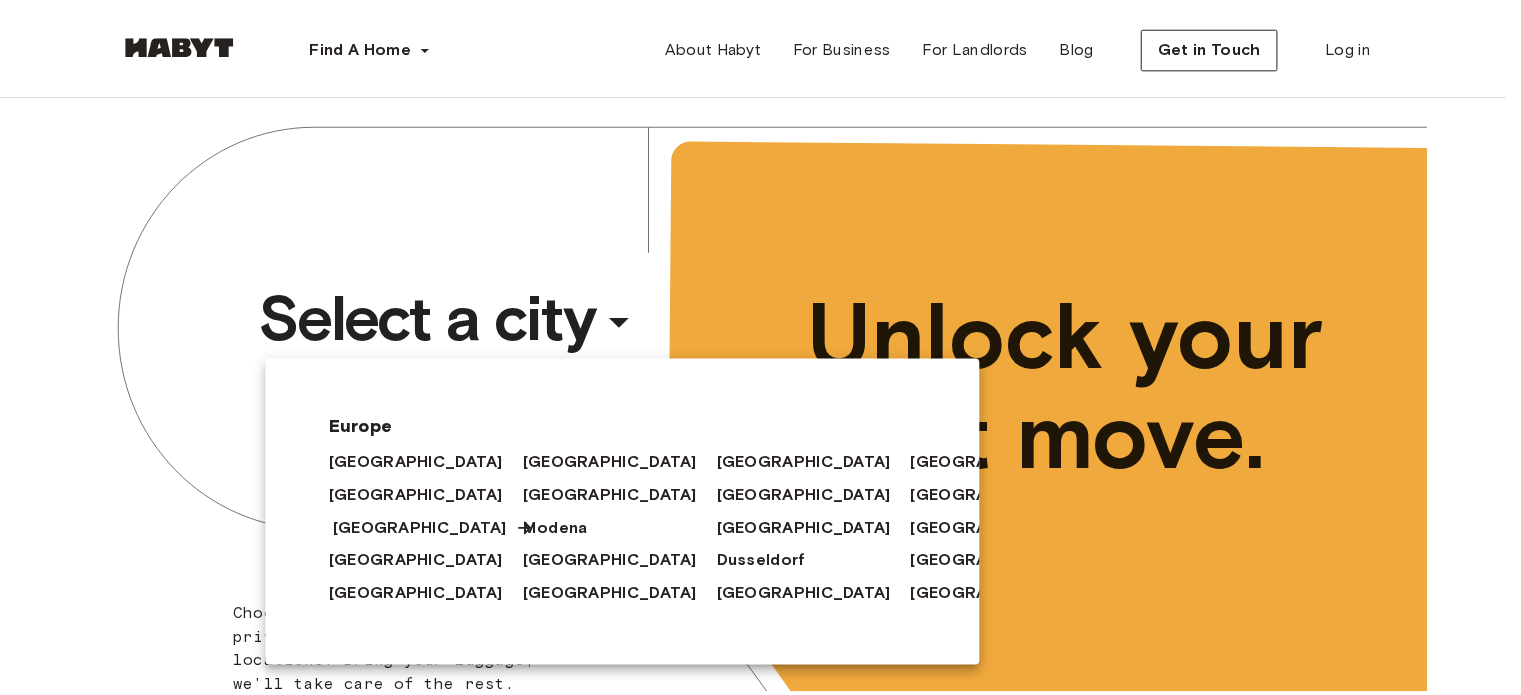 scroll, scrollTop: 0, scrollLeft: 0, axis: both 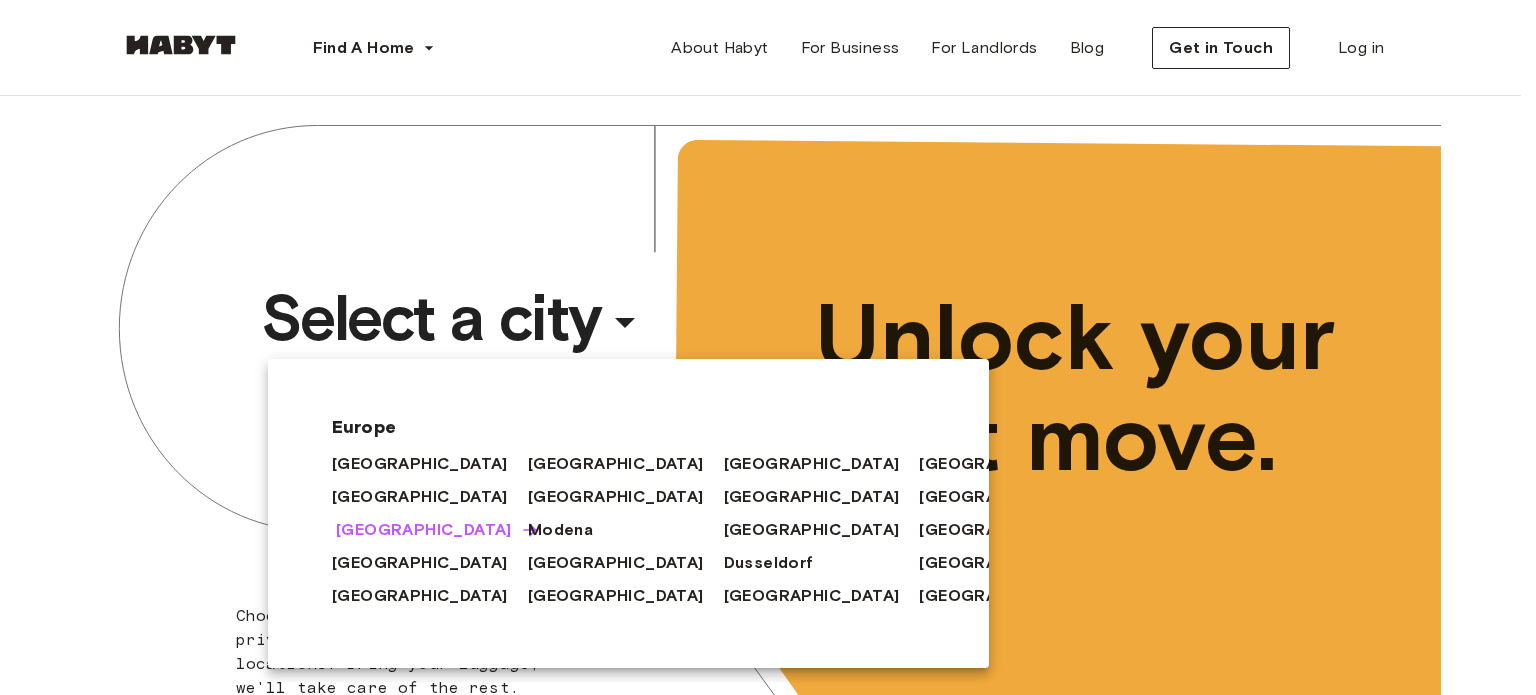 click on "[GEOGRAPHIC_DATA]" at bounding box center (424, 530) 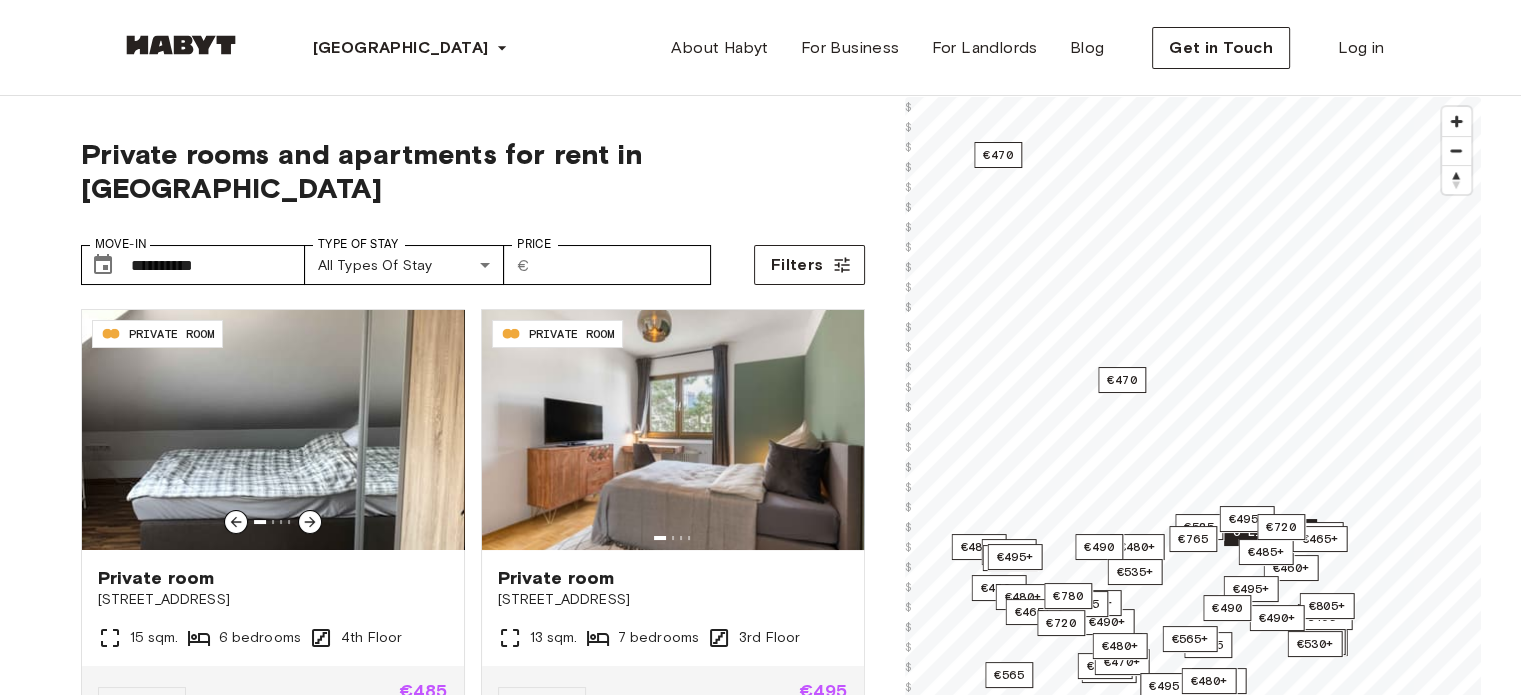 scroll, scrollTop: 23, scrollLeft: 0, axis: vertical 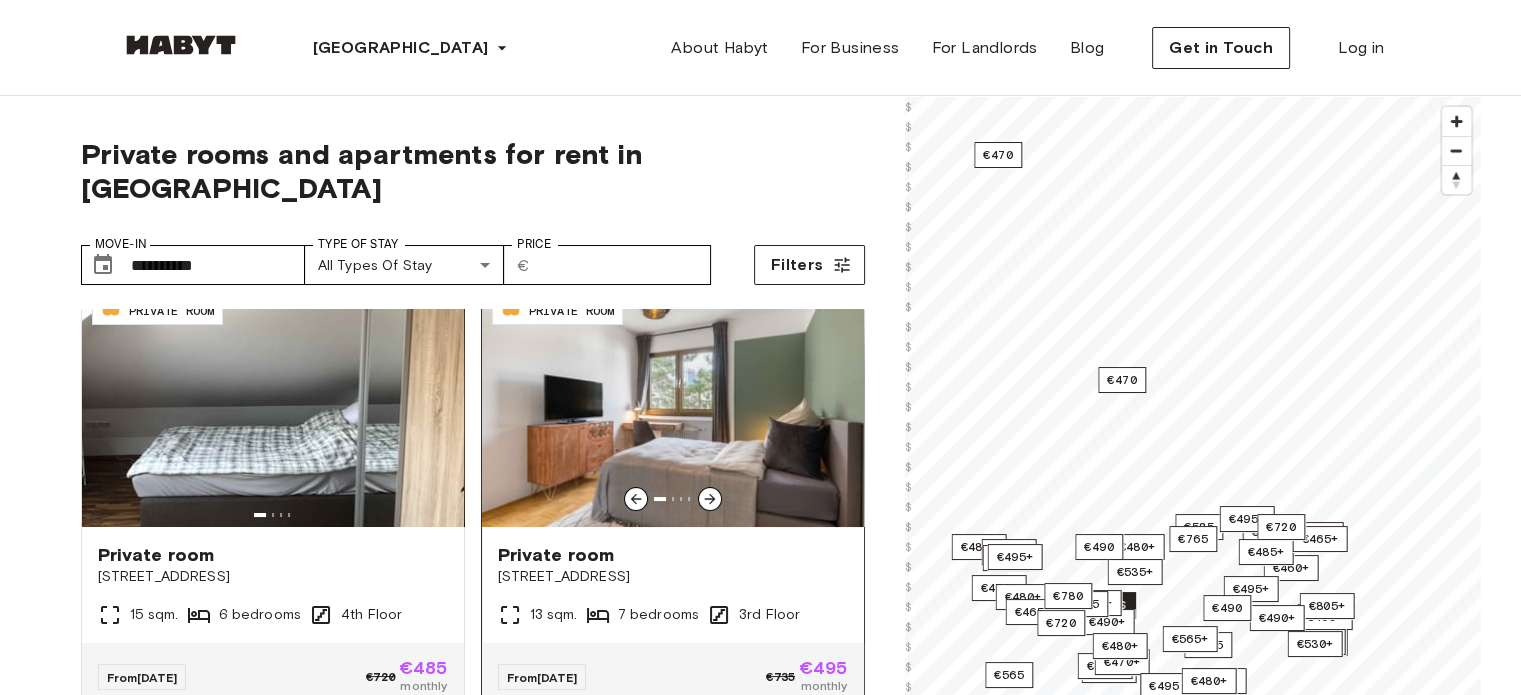 click 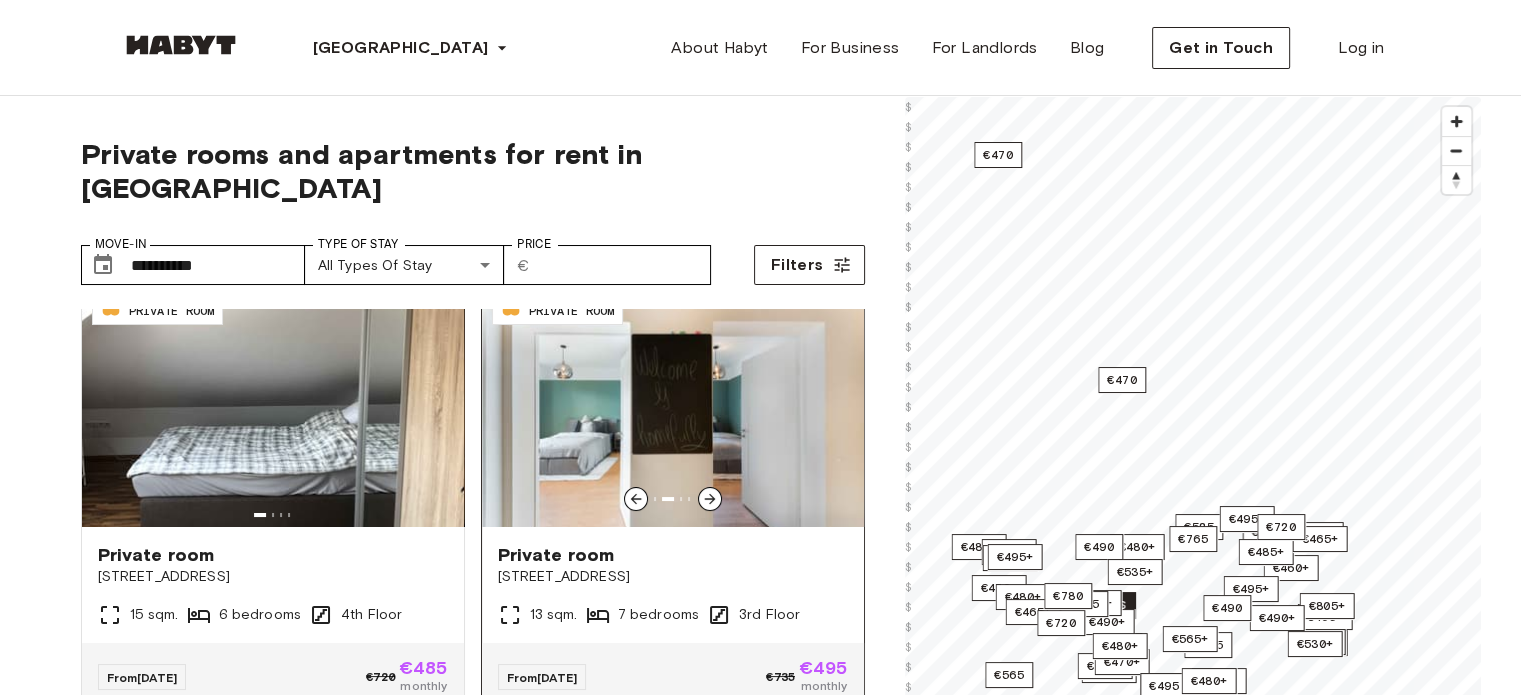 click at bounding box center [636, 499] 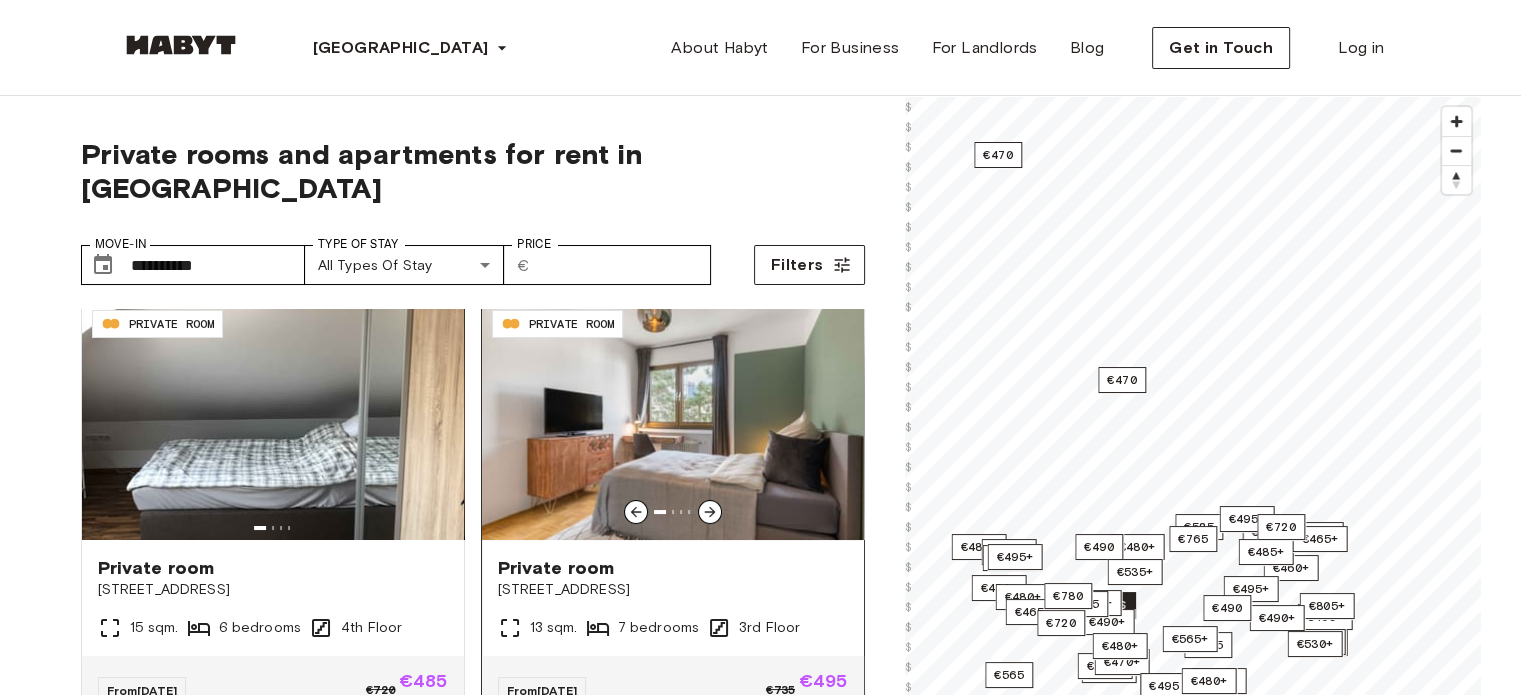 scroll, scrollTop: 4, scrollLeft: 0, axis: vertical 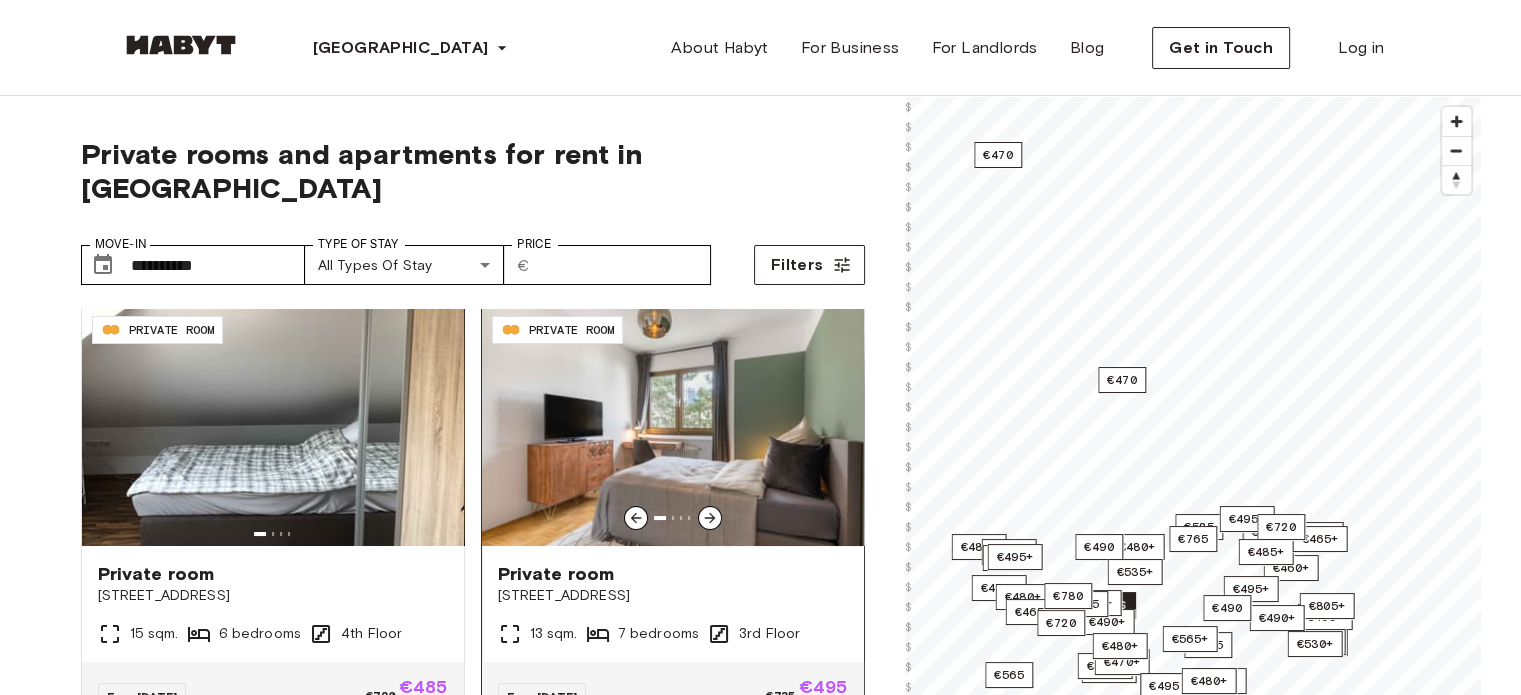click 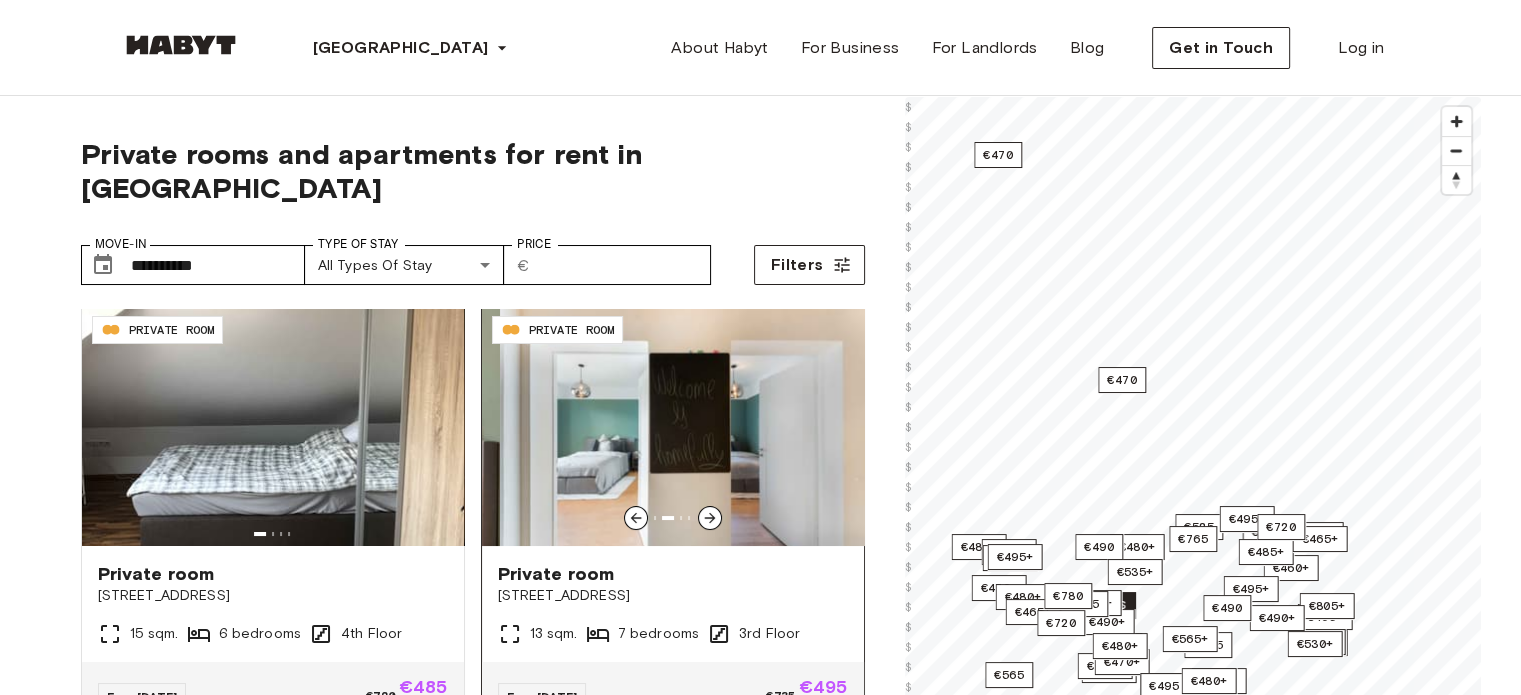 click 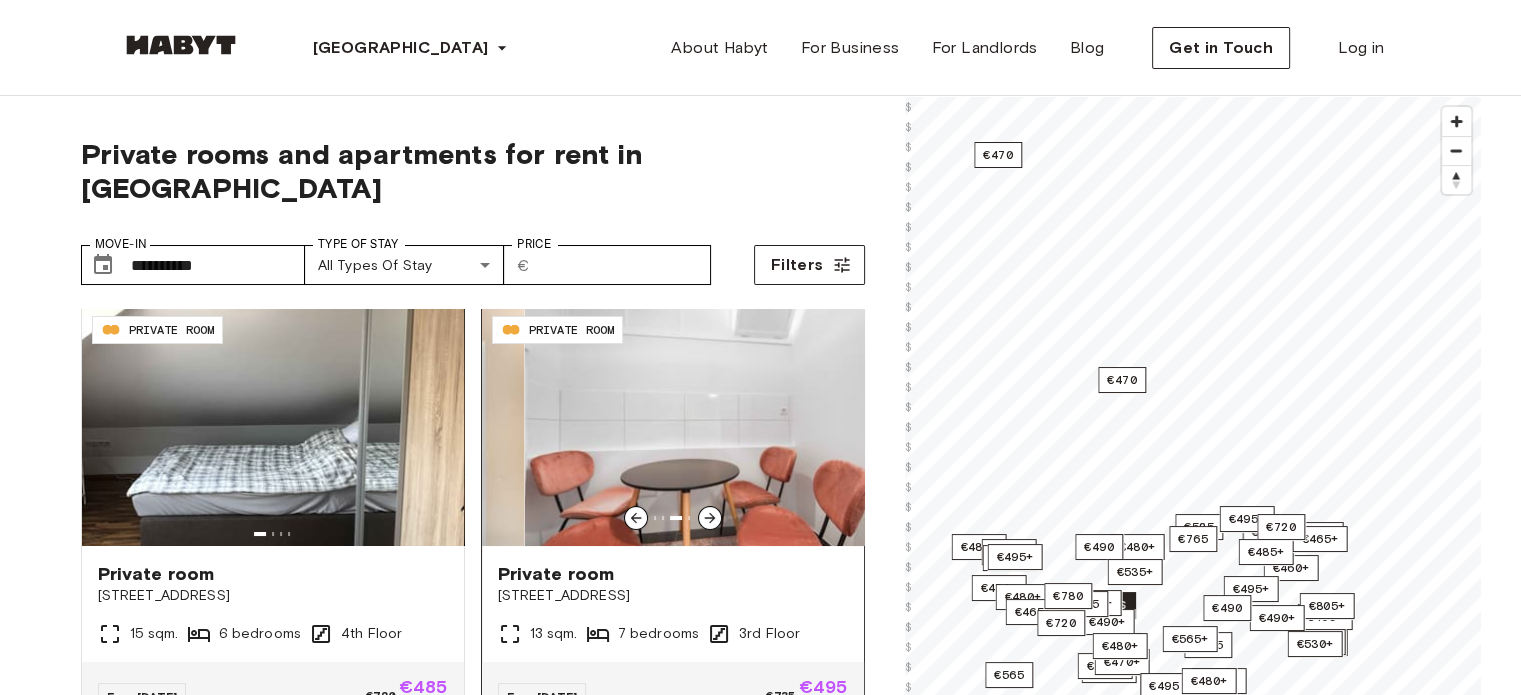 click 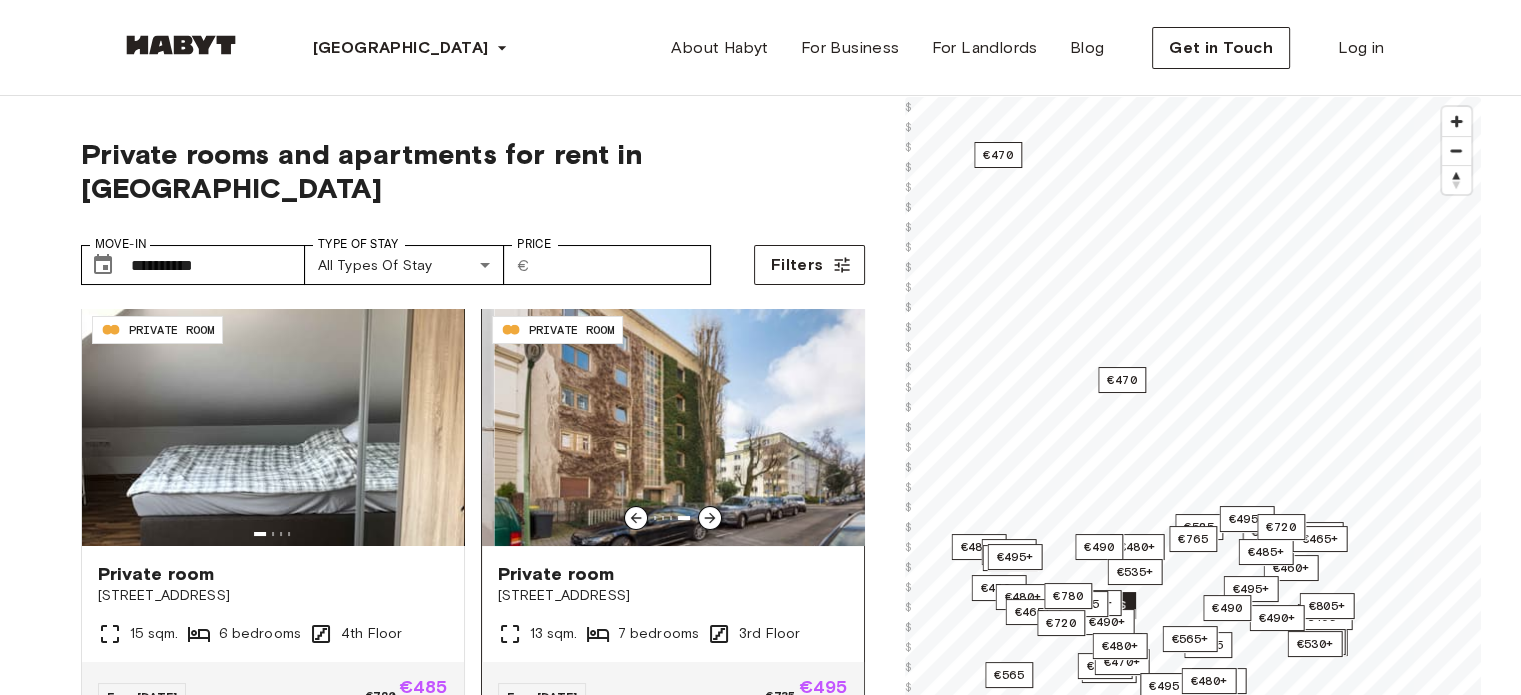 click 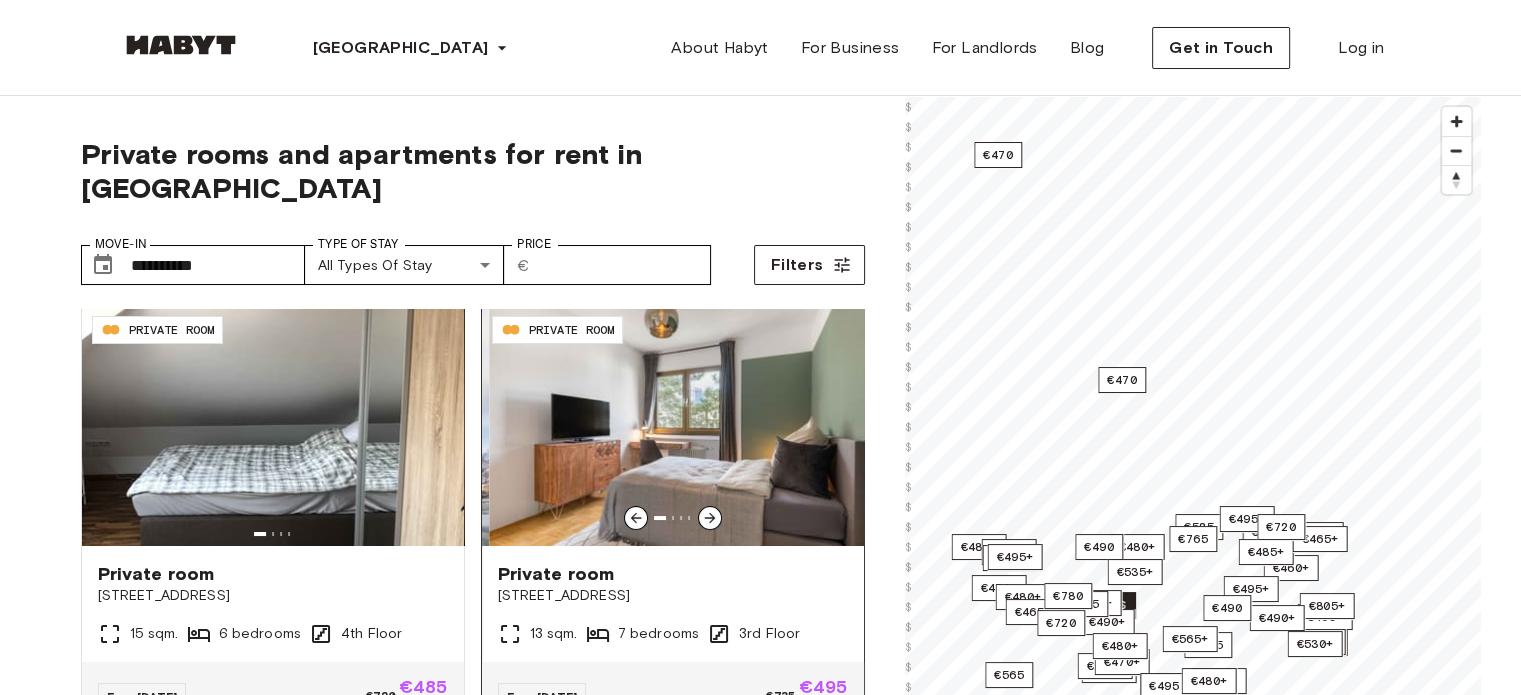 click at bounding box center [636, 518] 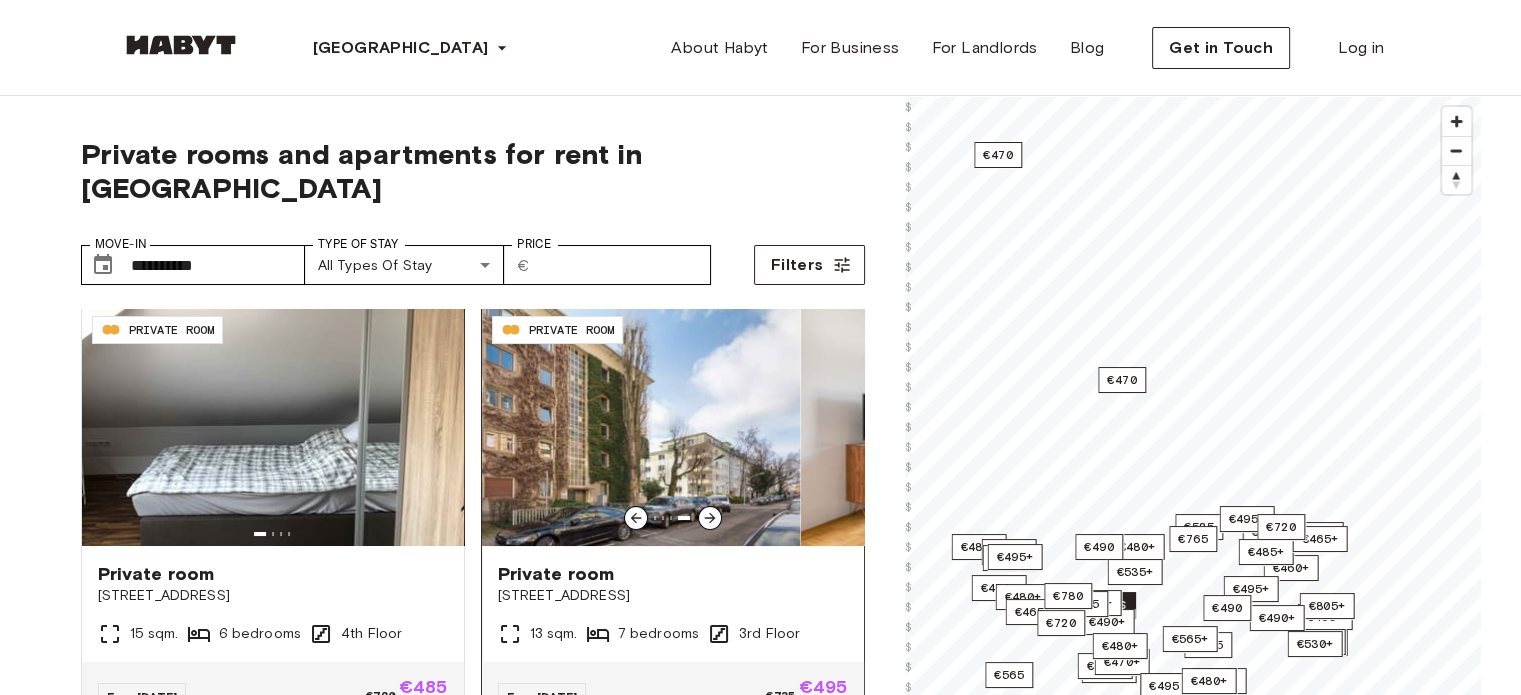 click at bounding box center (636, 518) 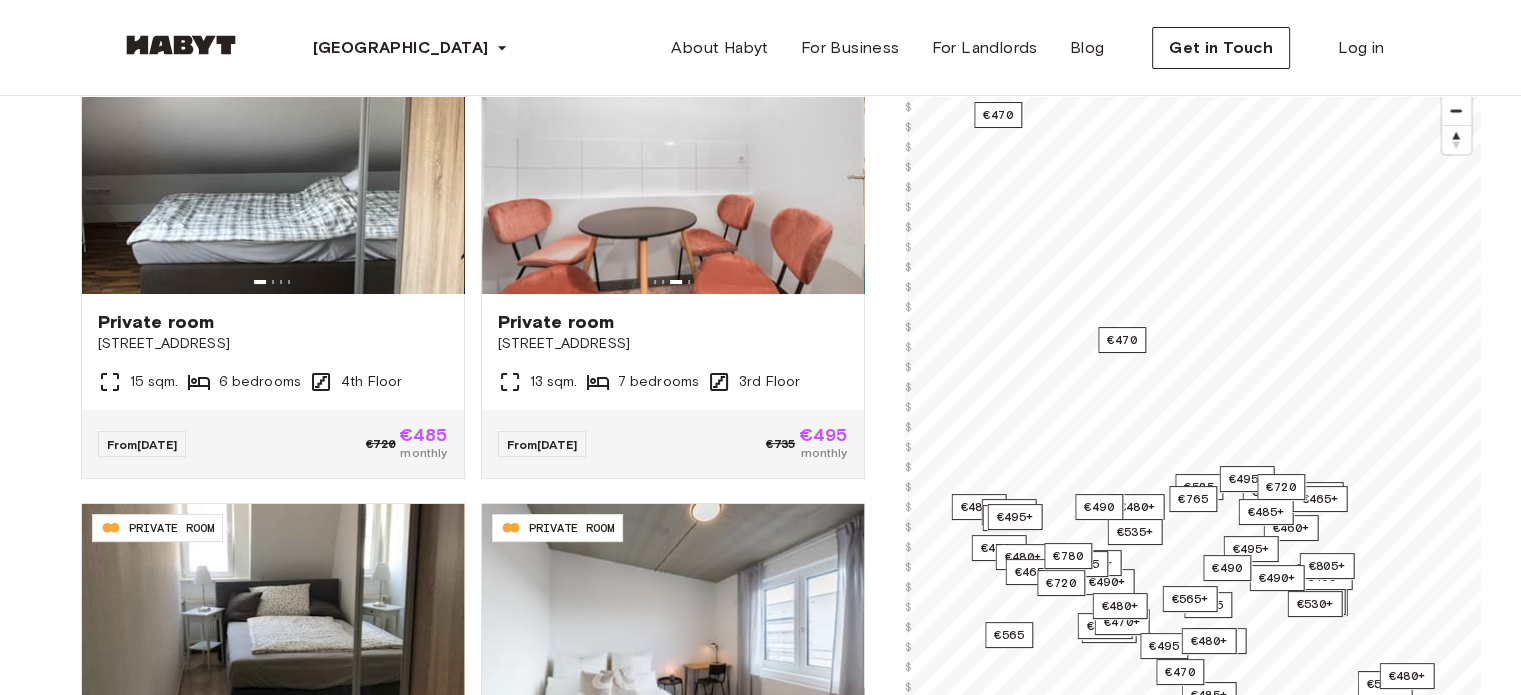 scroll, scrollTop: 252, scrollLeft: 0, axis: vertical 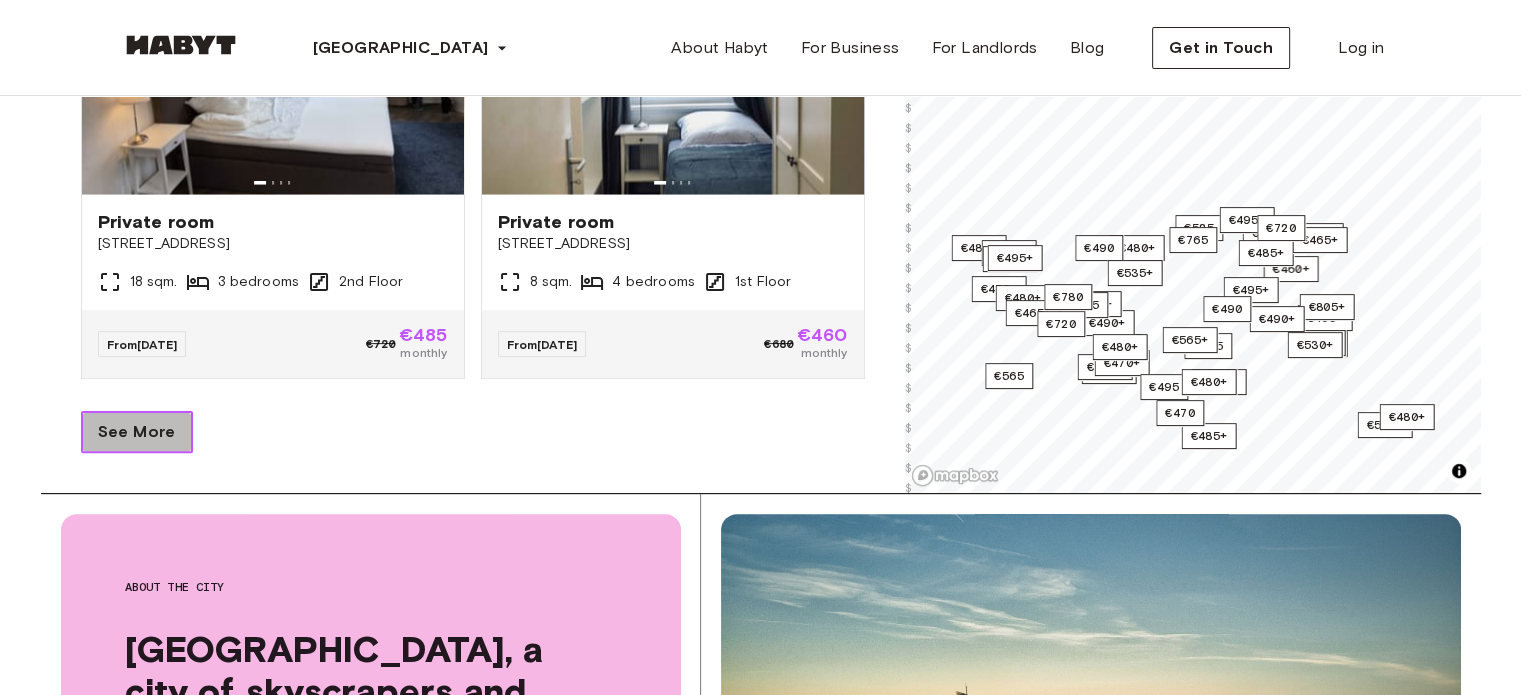 click on "See More" at bounding box center [137, 432] 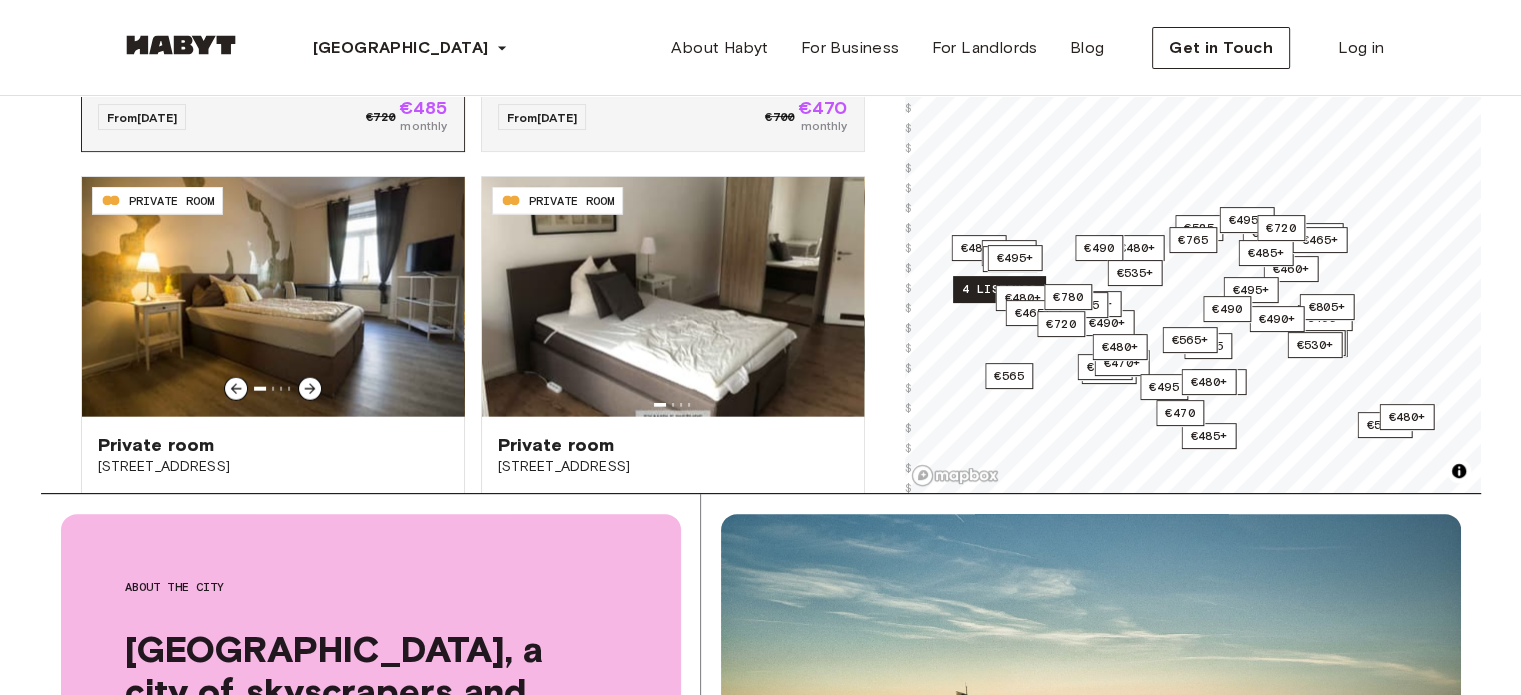 scroll, scrollTop: 4688, scrollLeft: 0, axis: vertical 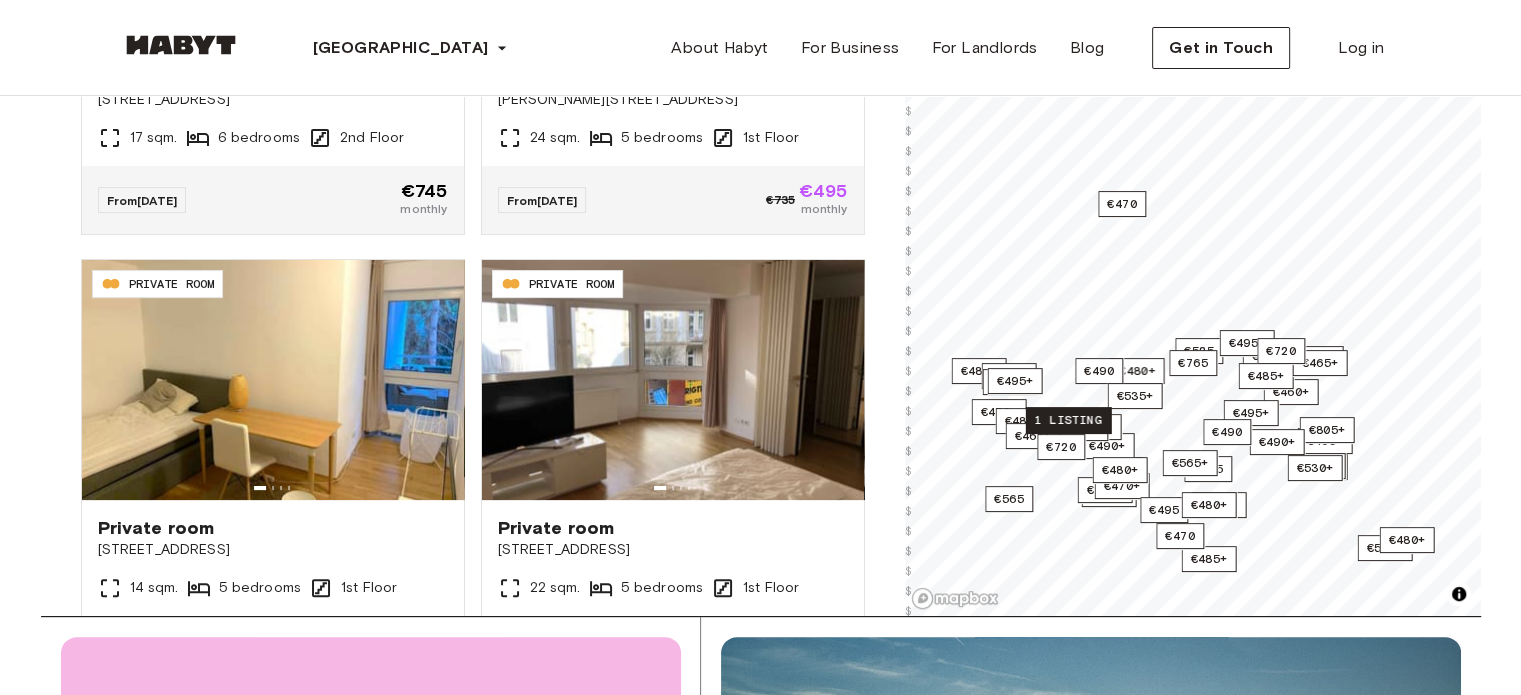 click on "1 listing" at bounding box center (1067, 420) 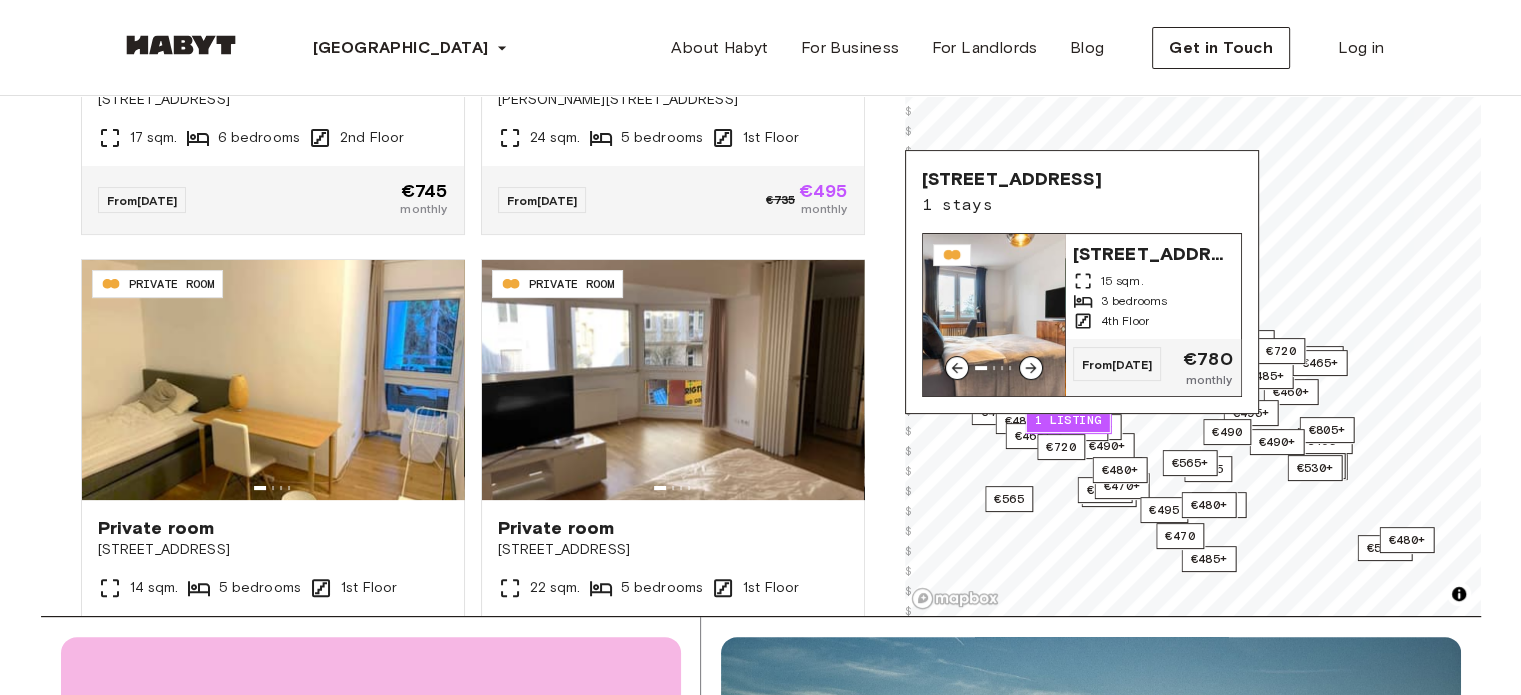 click 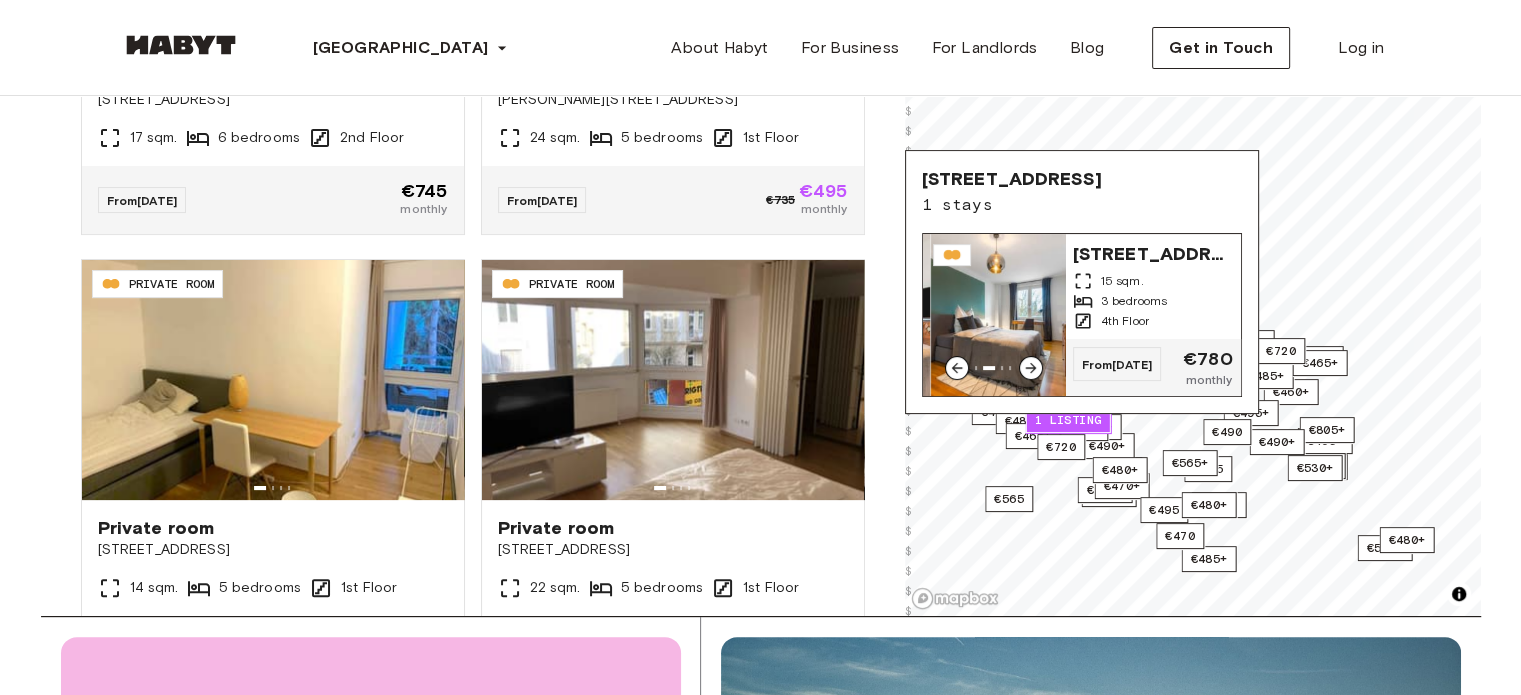 click 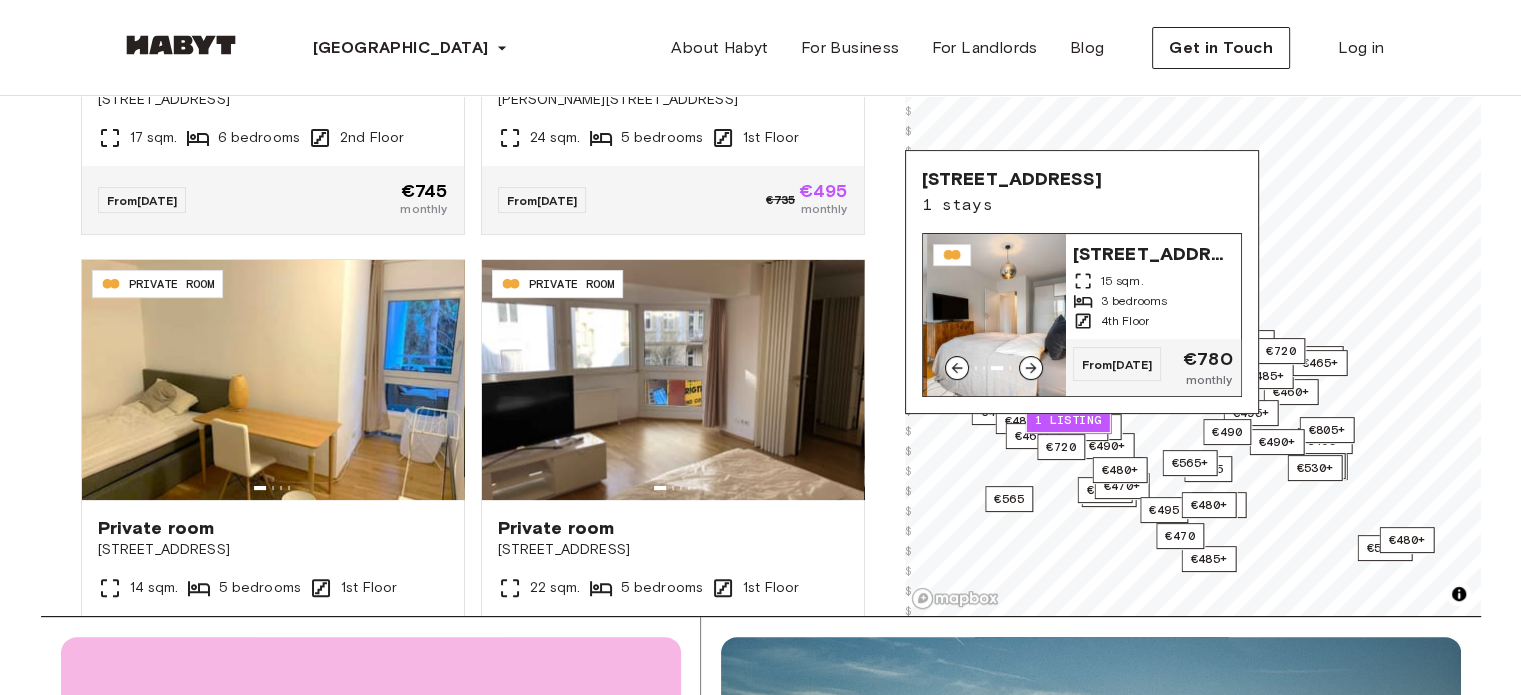 click 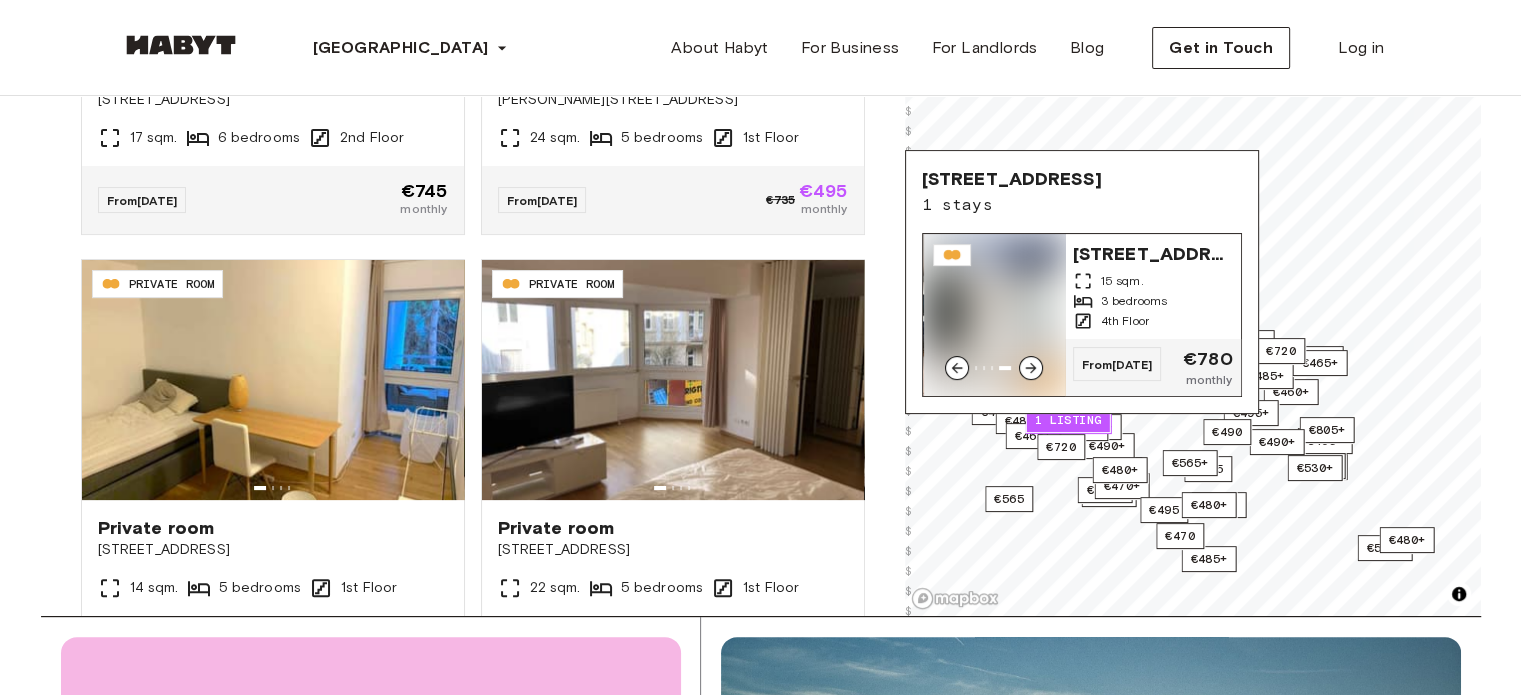 click 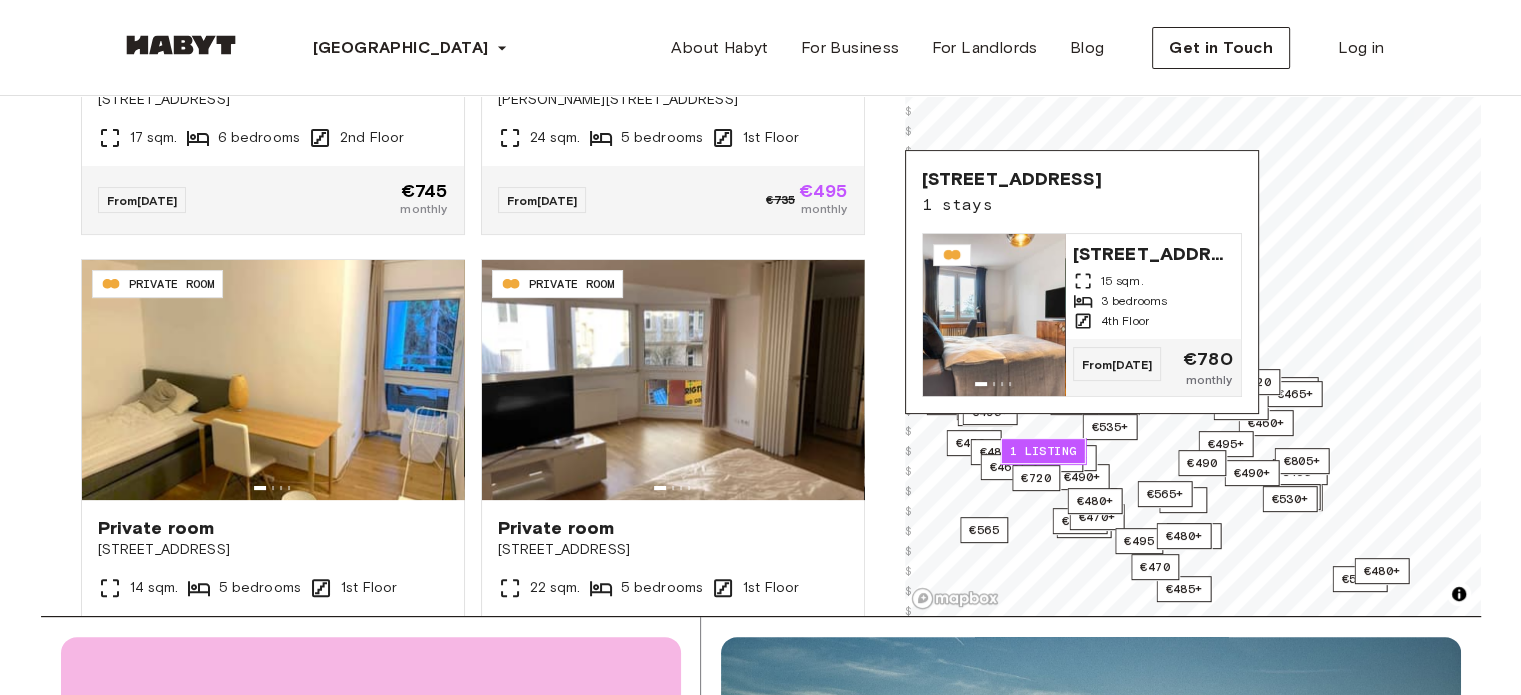 click on "€470+ €490+ €460+ €465+ €490+ €420+ €470+ €525+ €525 €460 €485+ €460+ €485+ €470+ €470+ €480+ €480+ €465+ €495+ €485+ €495 €480+ €490+ €465+ €465+ €480+ €495+ €495+ €485+ €495+ €805+ €465+ €490+ €485 €470 €490 €490 €470 €480+ €565+ €610+ €765 €565 €470 €530+ €535+ €695 €720 €720 1 listing" at bounding box center (1193, -79) 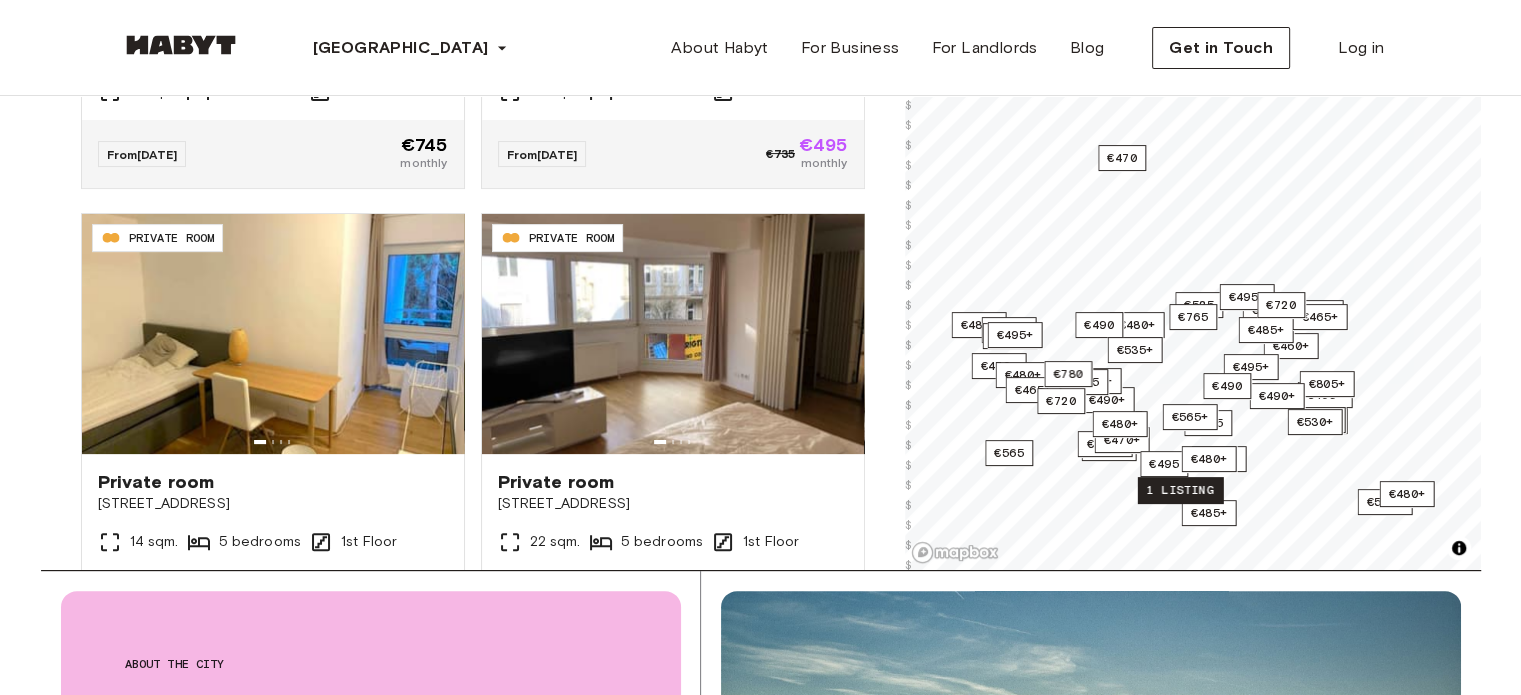 scroll, scrollTop: 443, scrollLeft: 0, axis: vertical 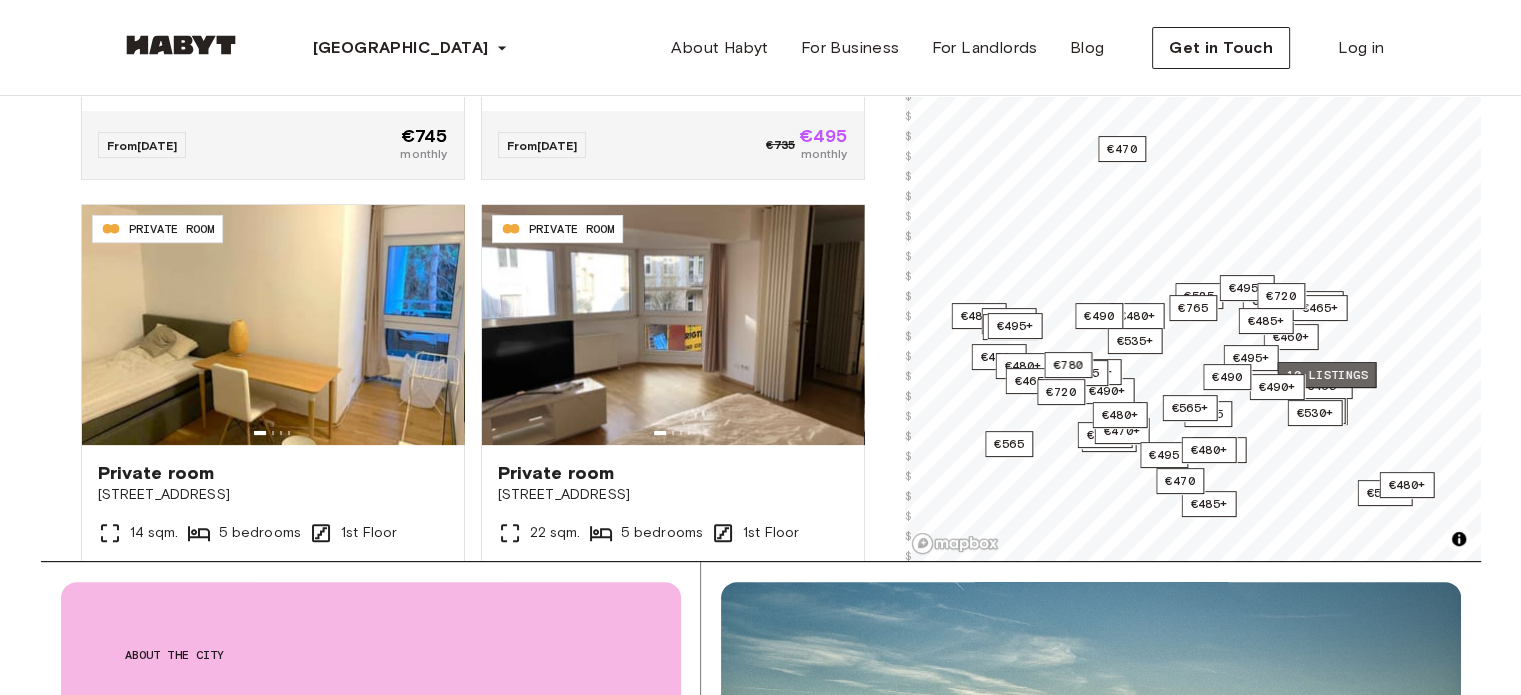 click on "10 listings" at bounding box center (1326, 375) 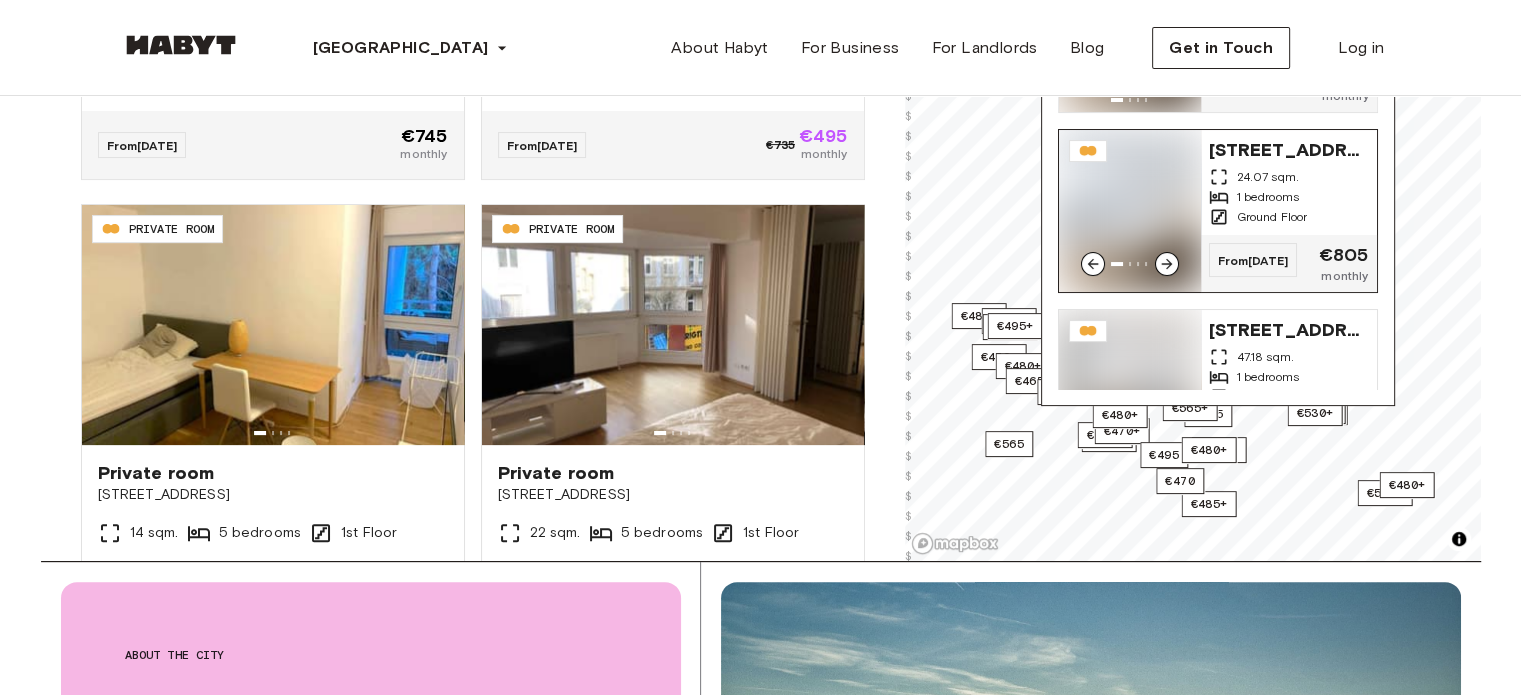 scroll, scrollTop: 410, scrollLeft: 0, axis: vertical 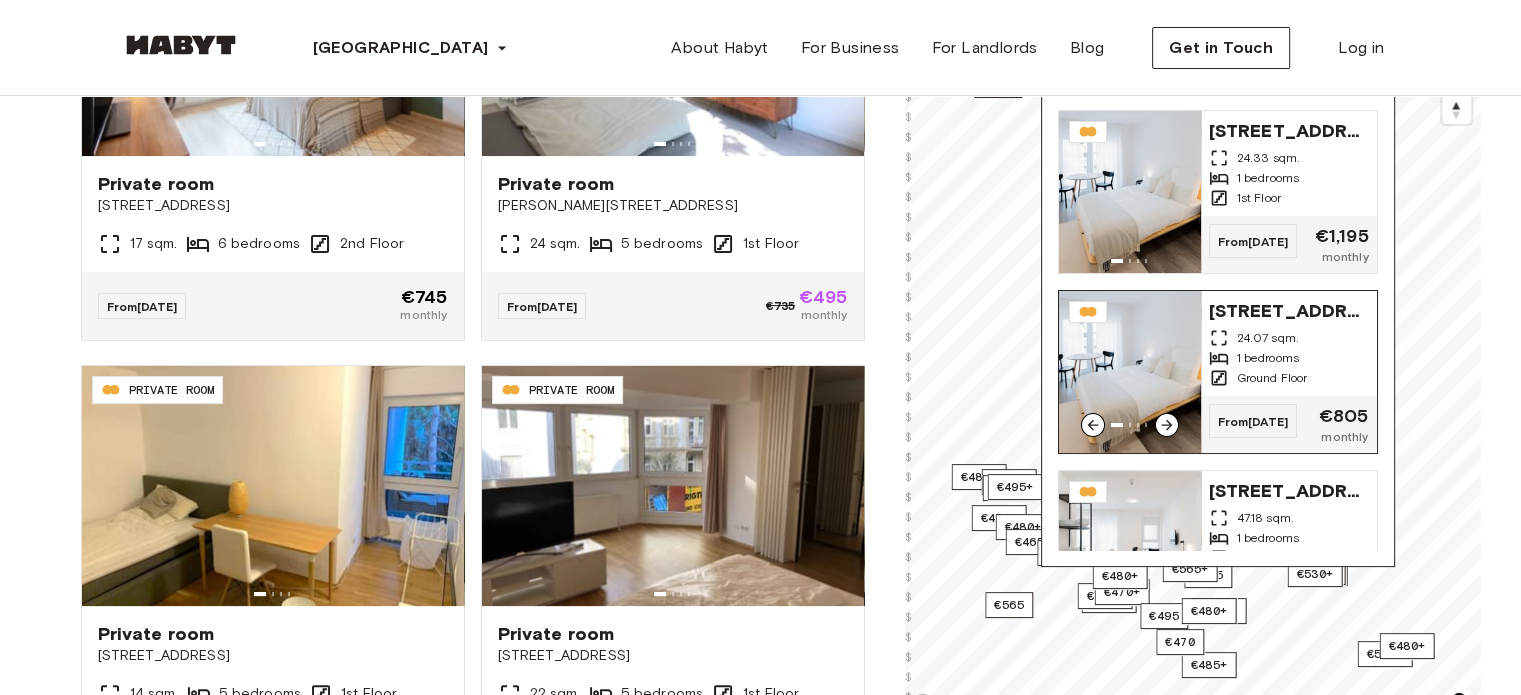 click on "24.07 sqm." at bounding box center (1268, 338) 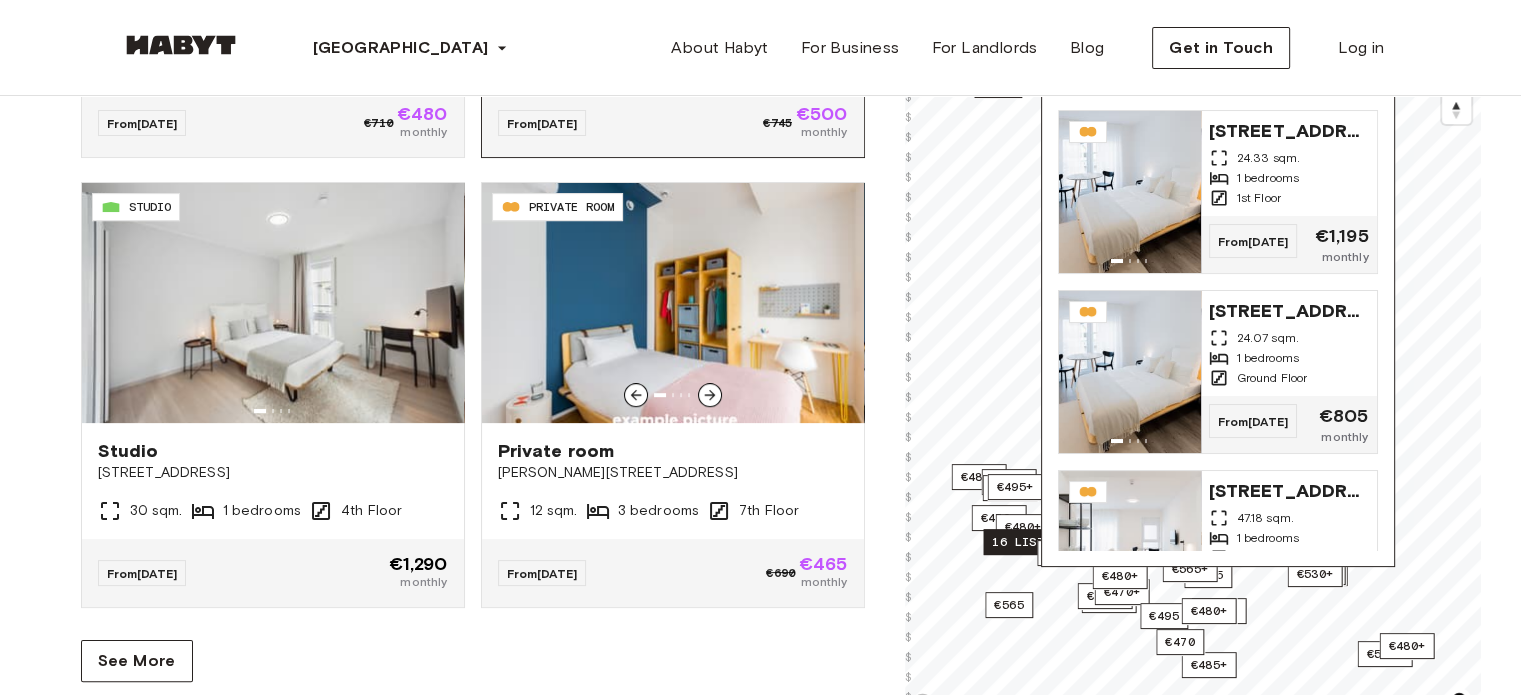 scroll, scrollTop: 8400, scrollLeft: 0, axis: vertical 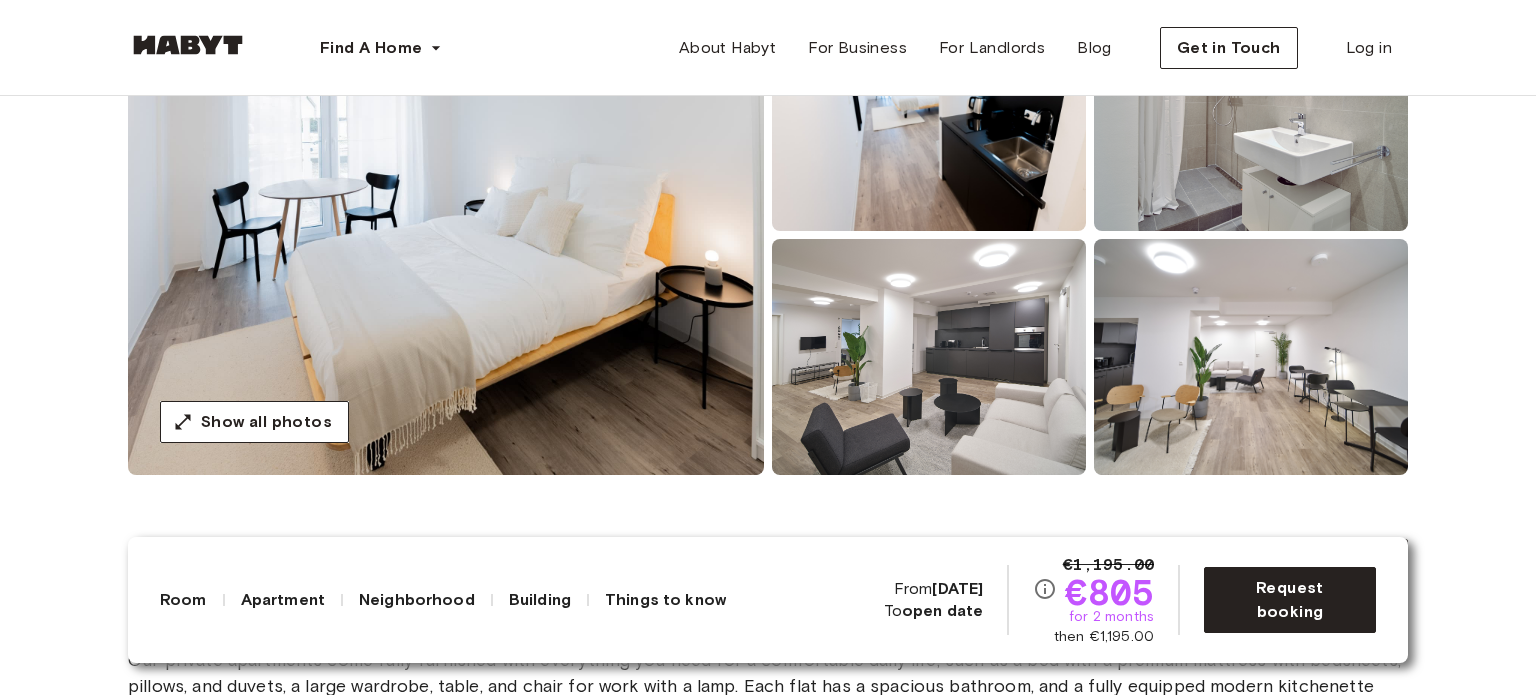 click at bounding box center (446, 235) 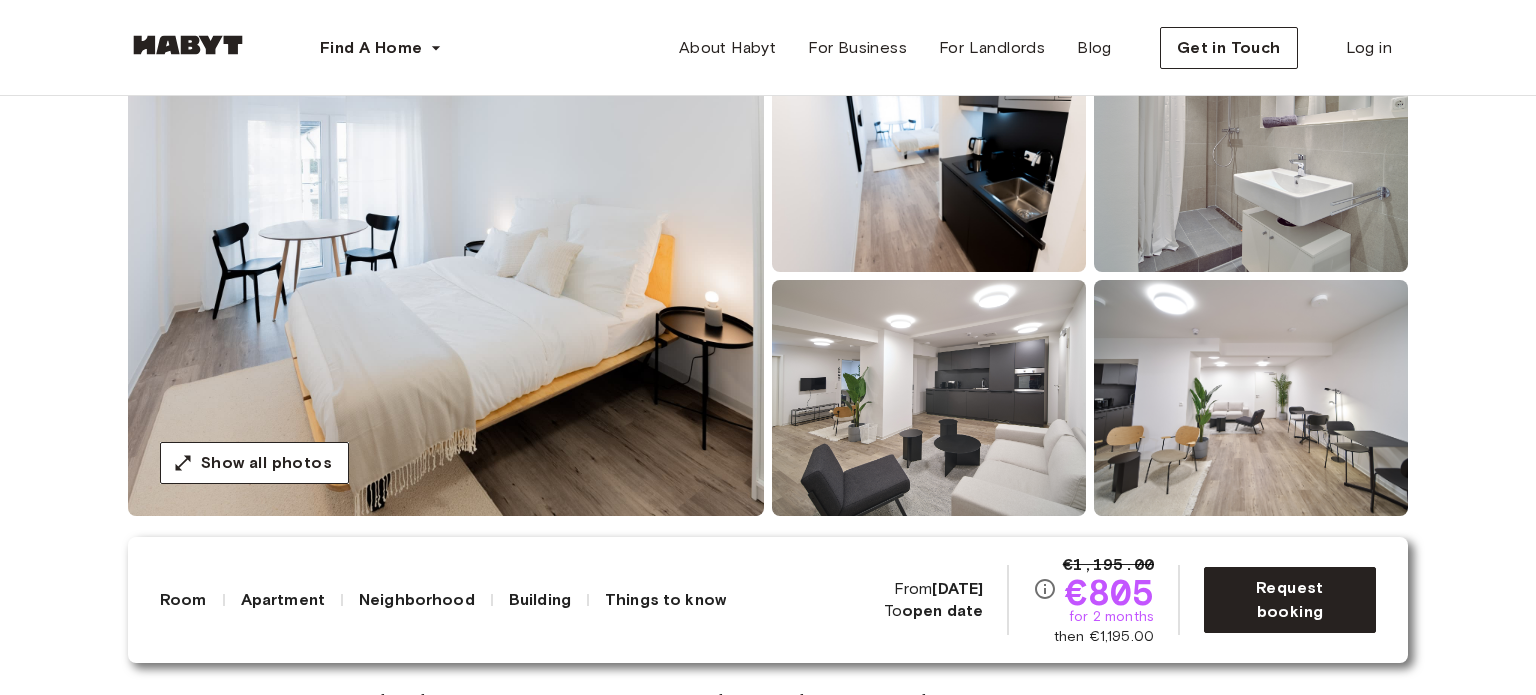 scroll, scrollTop: 235, scrollLeft: 0, axis: vertical 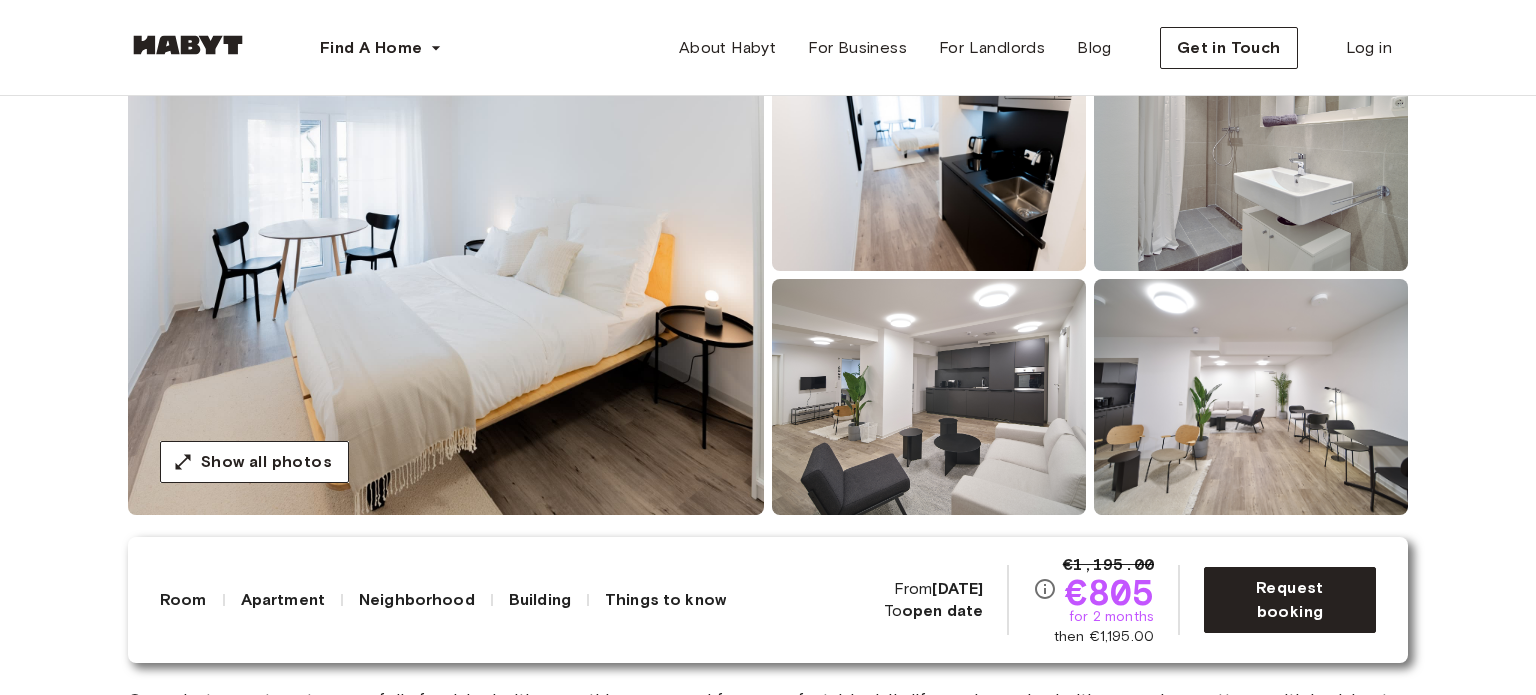 click at bounding box center [446, 275] 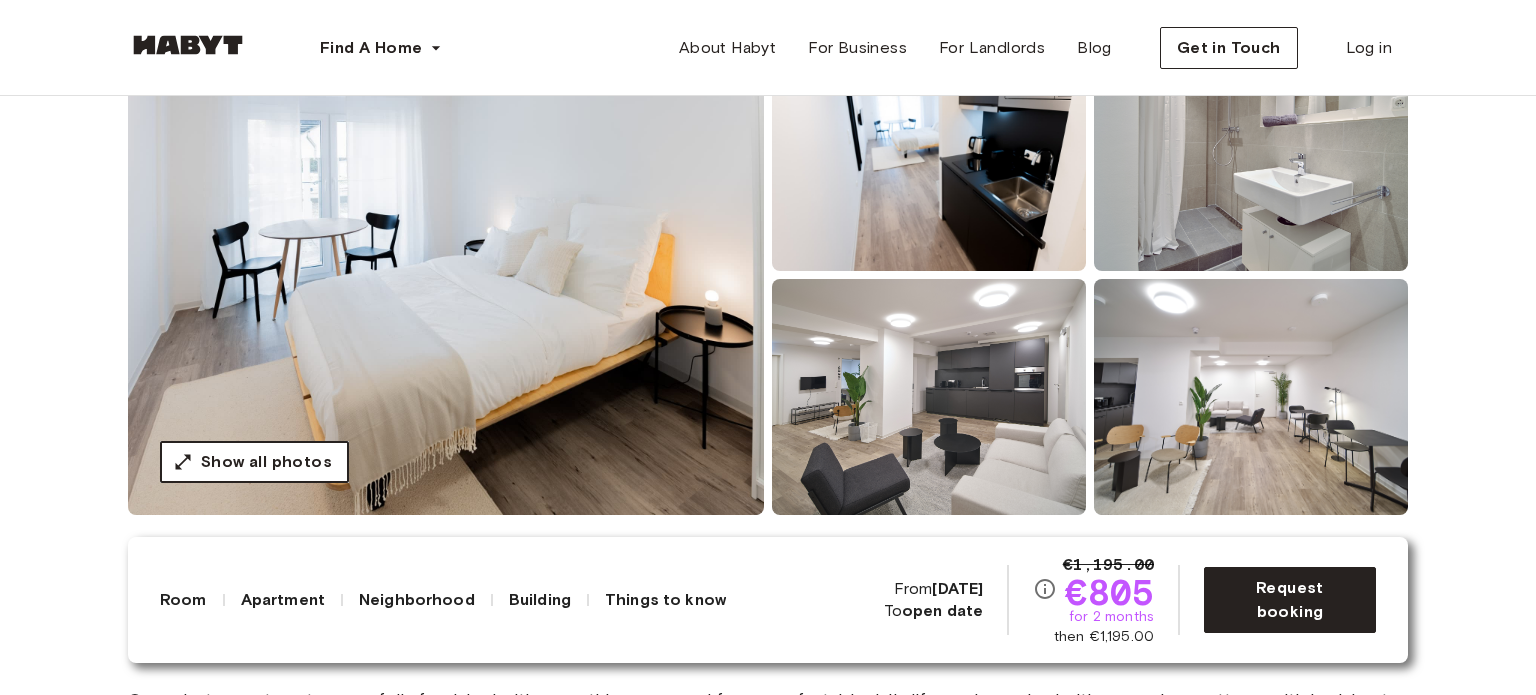 click at bounding box center (446, 275) 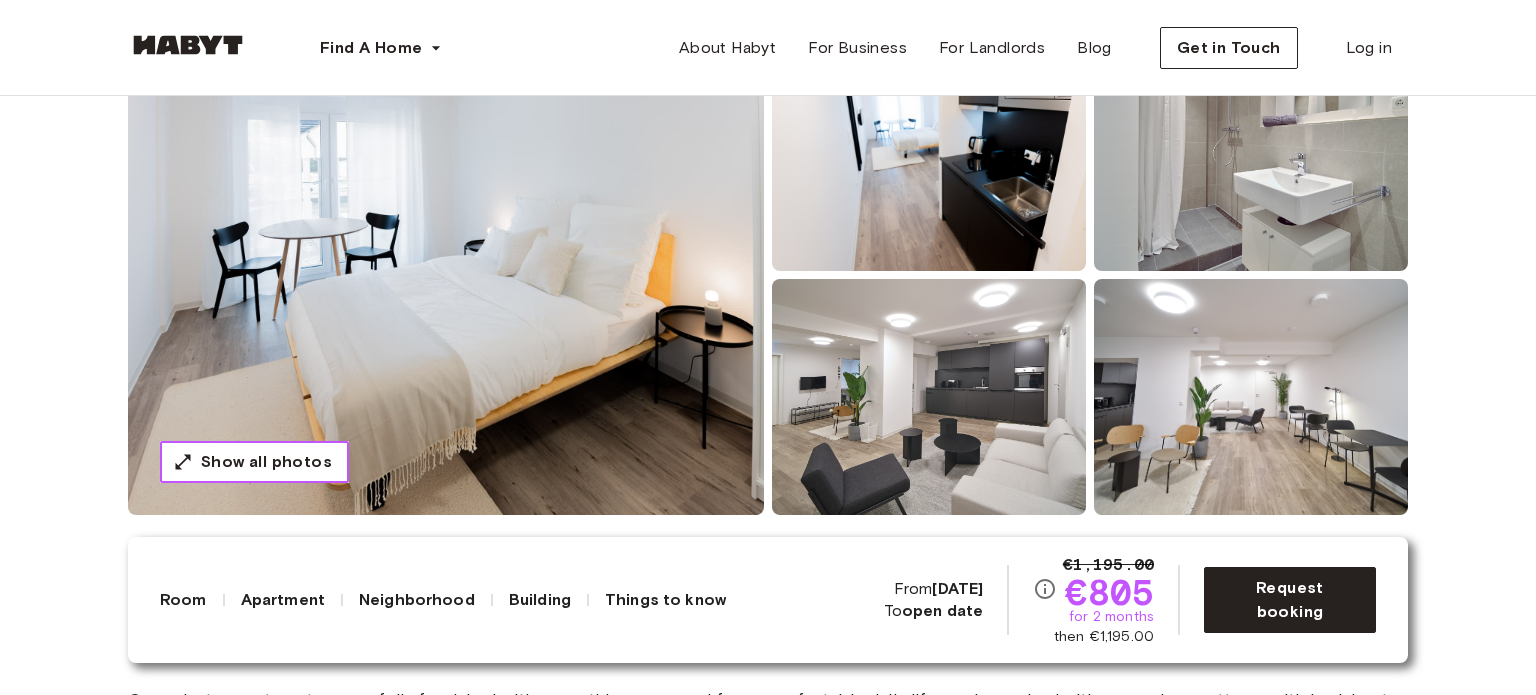 click on "Show all photos" at bounding box center (266, 462) 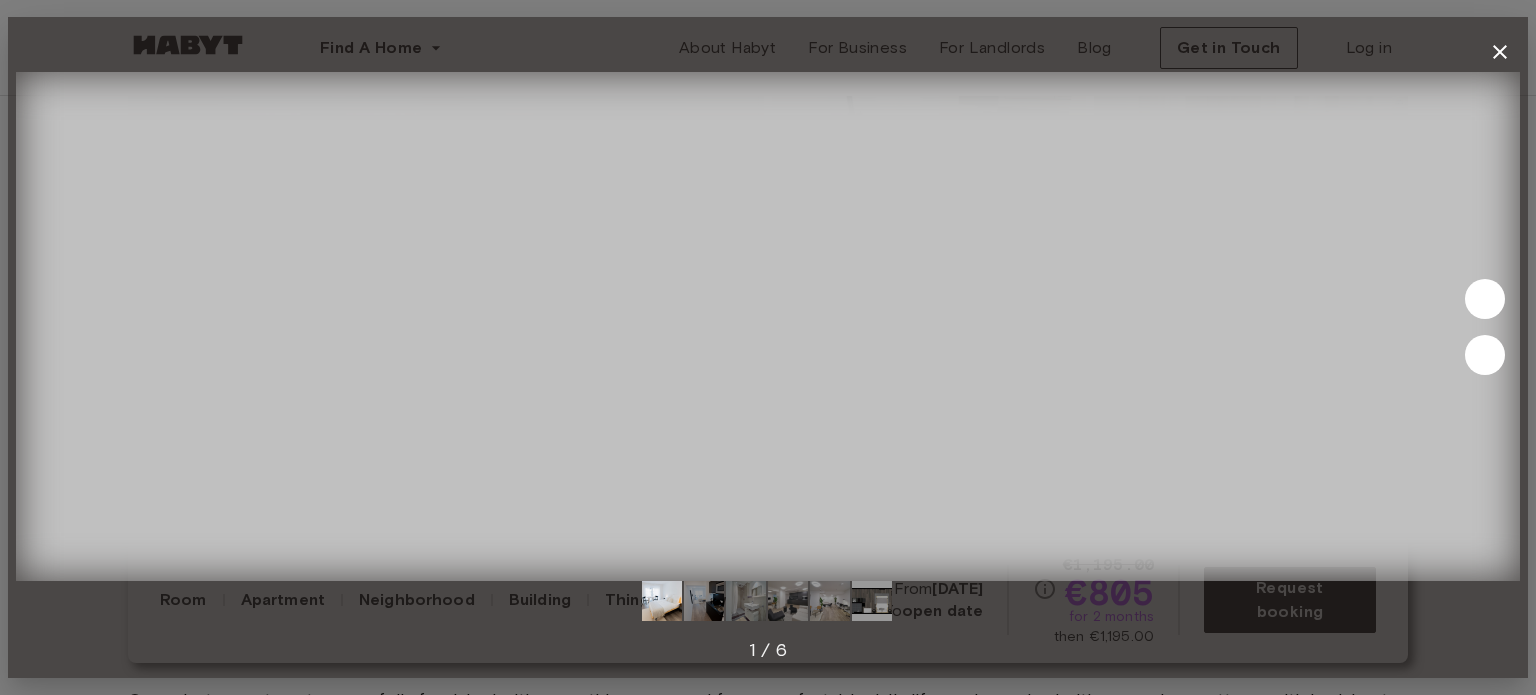 type 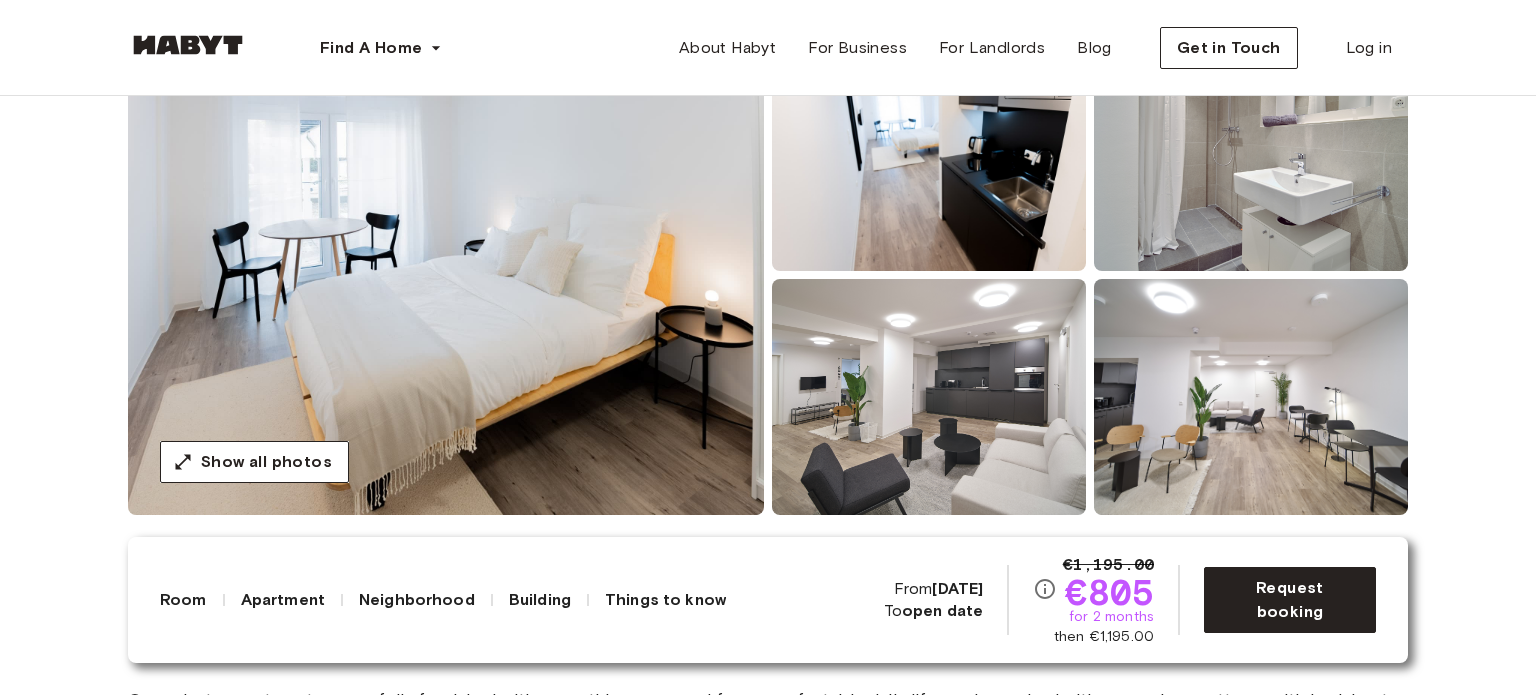 click on "Find A Home [GEOGRAPHIC_DATA] [GEOGRAPHIC_DATA] [GEOGRAPHIC_DATA] [GEOGRAPHIC_DATA] [GEOGRAPHIC_DATA] [GEOGRAPHIC_DATA] [GEOGRAPHIC_DATA] [GEOGRAPHIC_DATA] [GEOGRAPHIC_DATA] [GEOGRAPHIC_DATA] [GEOGRAPHIC_DATA] [GEOGRAPHIC_DATA] [GEOGRAPHIC_DATA] [GEOGRAPHIC_DATA] [GEOGRAPHIC_DATA] [GEOGRAPHIC_DATA] [GEOGRAPHIC_DATA] [GEOGRAPHIC_DATA] [GEOGRAPHIC_DATA] [GEOGRAPHIC_DATA] [GEOGRAPHIC_DATA] [GEOGRAPHIC_DATA] [GEOGRAPHIC_DATA] [GEOGRAPHIC_DATA] [GEOGRAPHIC_DATA] [GEOGRAPHIC_DATA] [GEOGRAPHIC_DATA] About [GEOGRAPHIC_DATA] For Business For Landlords Blog Get in Touch Log in" at bounding box center (768, 48) 